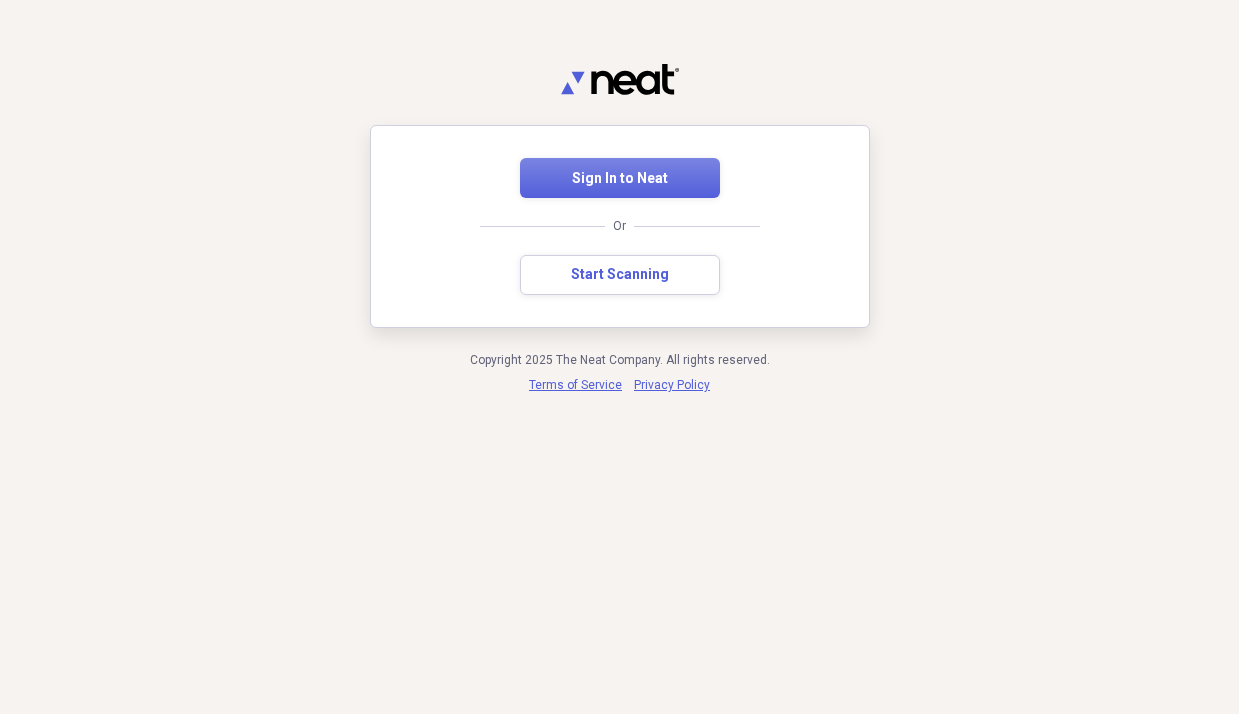 scroll, scrollTop: 0, scrollLeft: 0, axis: both 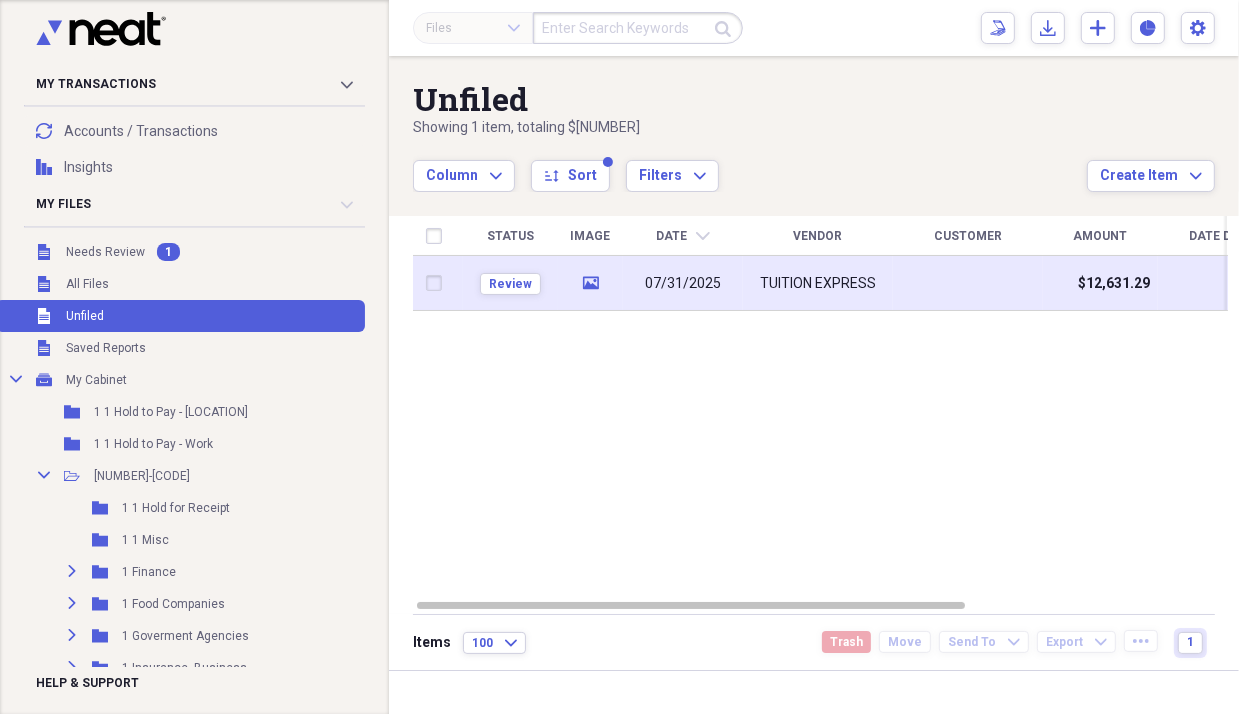 click on "TUITION EXPRESS" at bounding box center (818, 283) 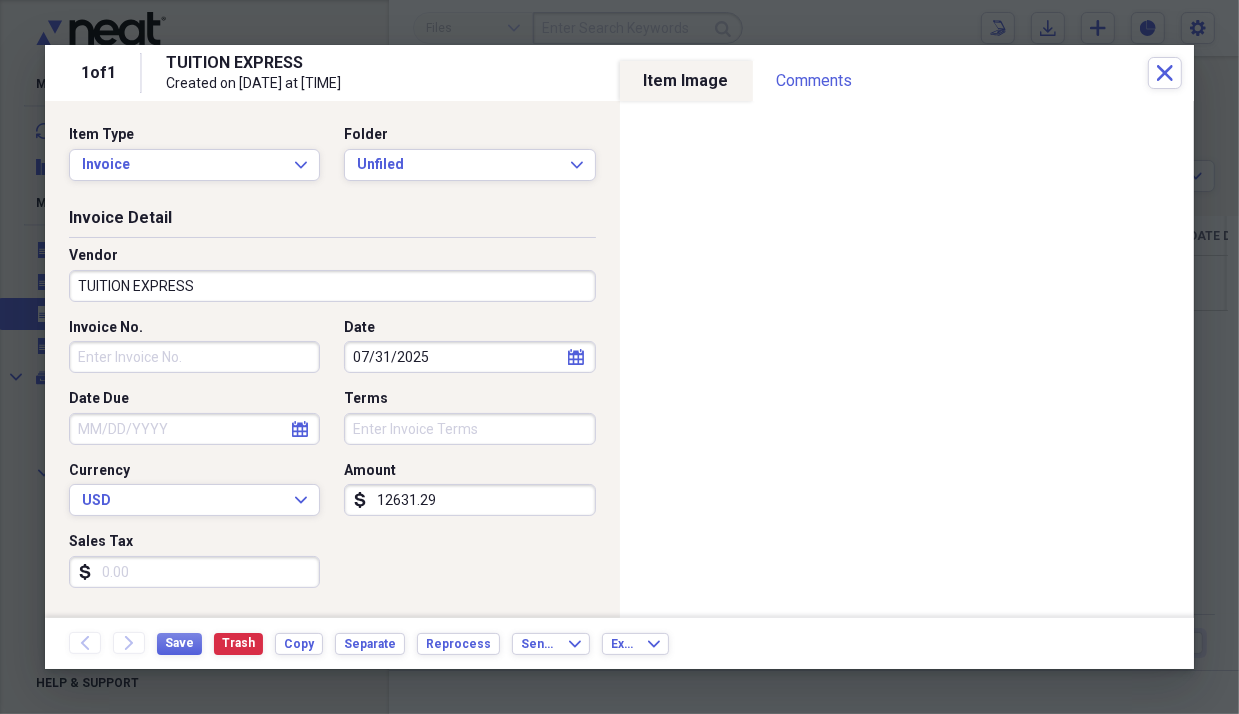 click on "12631.29" at bounding box center [469, 500] 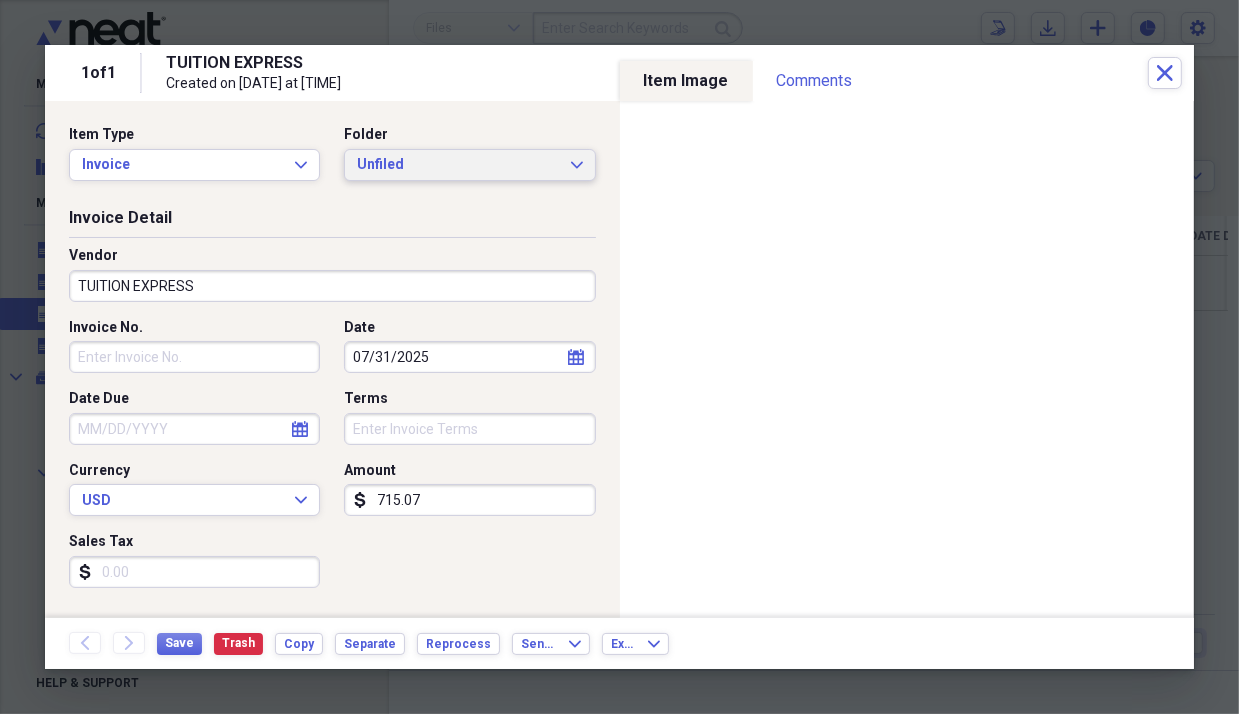 type on "715.07" 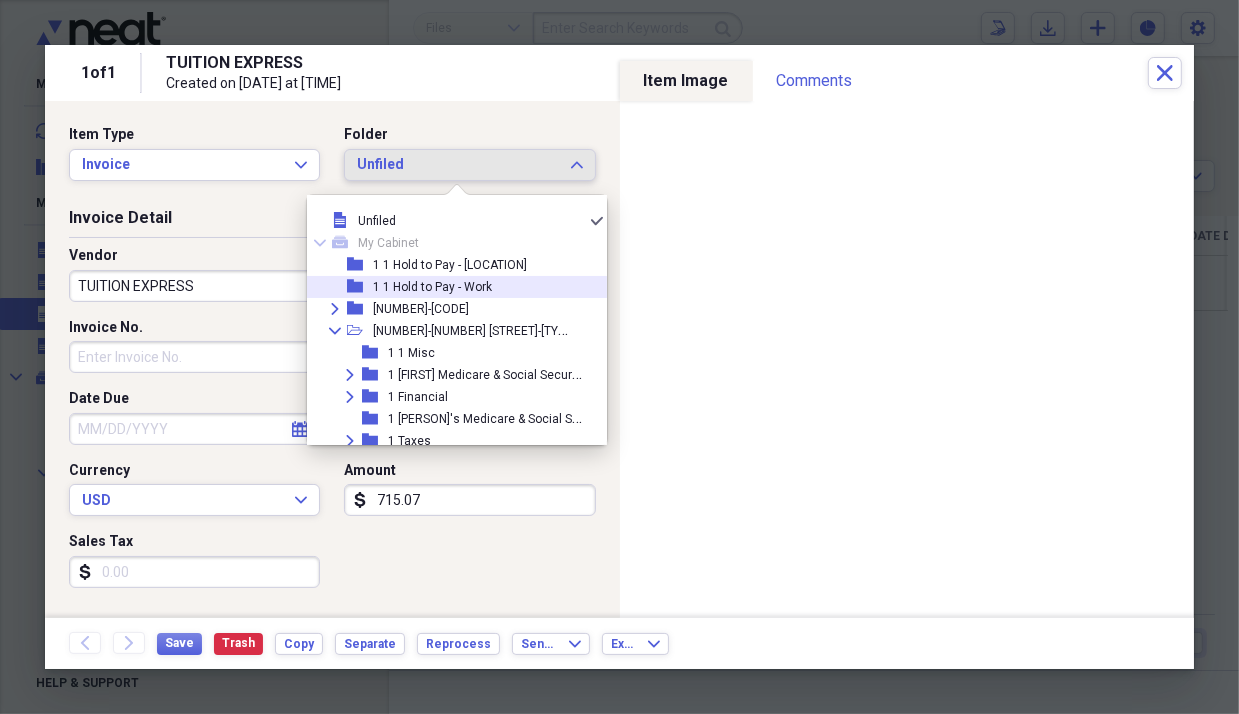 click on "1 1 Hold to Pay - Work" at bounding box center (432, 287) 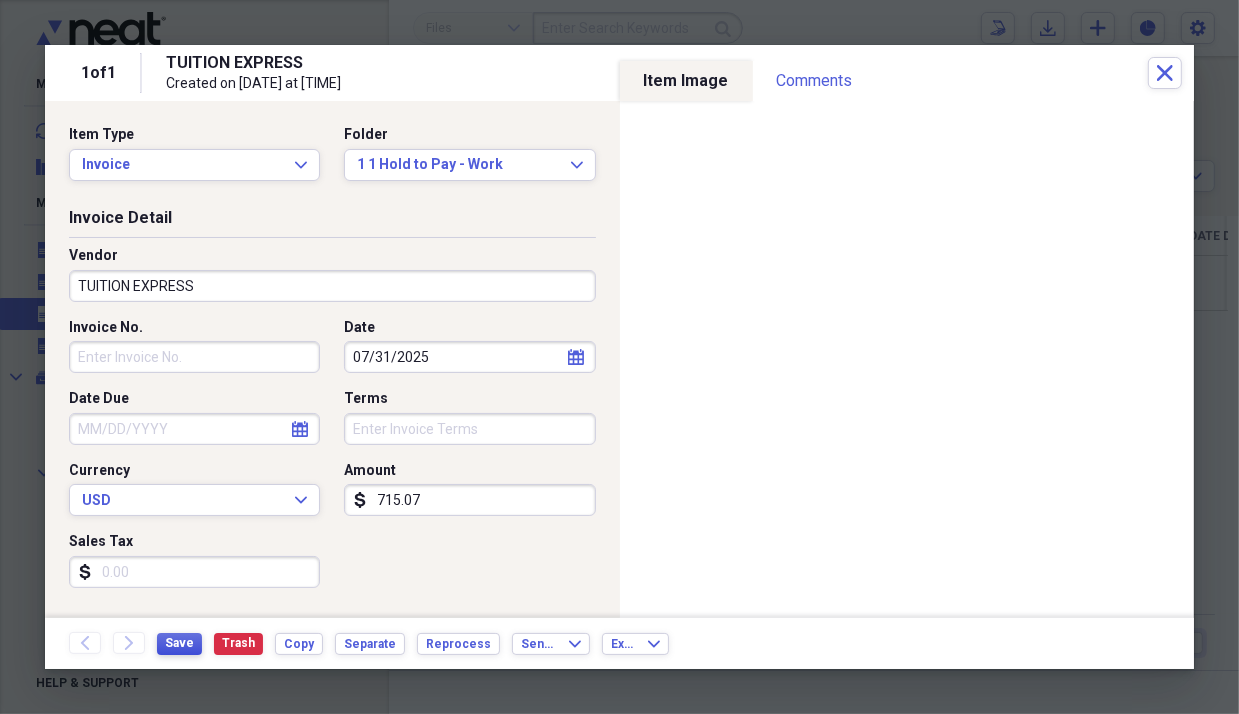 click on "Save" at bounding box center [179, 643] 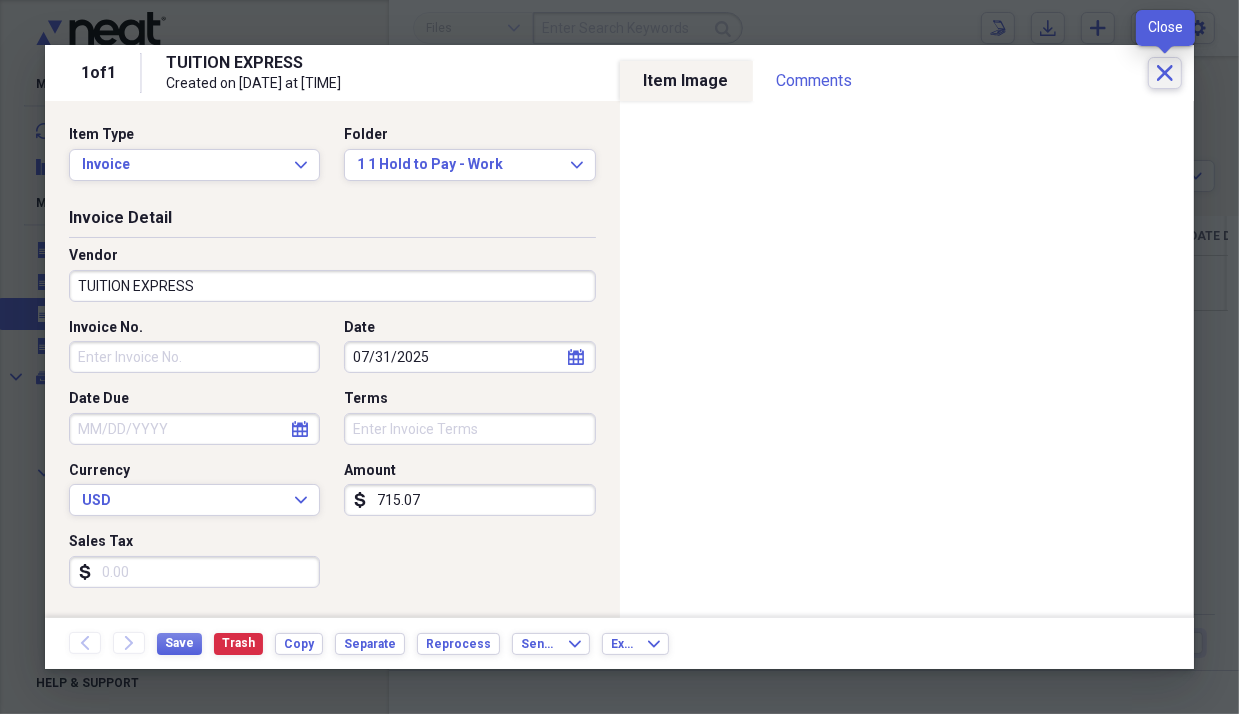 click on "Close" at bounding box center [1165, 73] 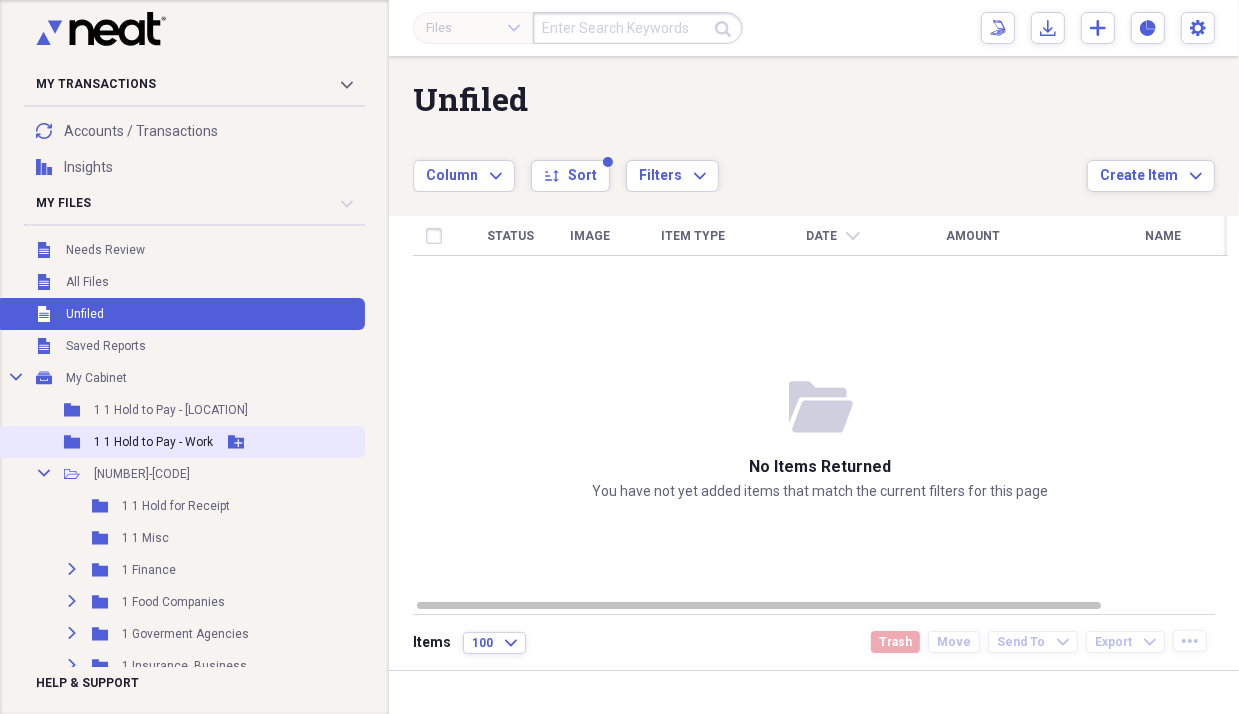 click on "1 1 Hold to Pay - Work" at bounding box center [153, 442] 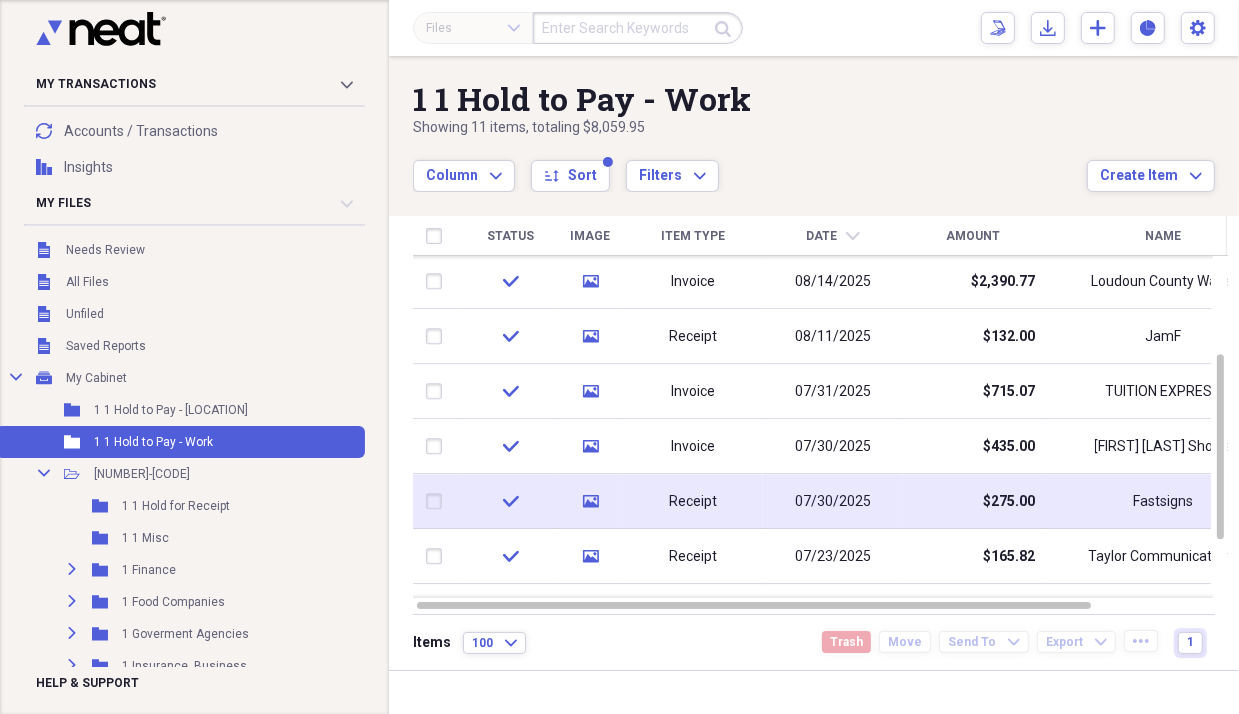click on "07/30/2025" at bounding box center (833, 501) 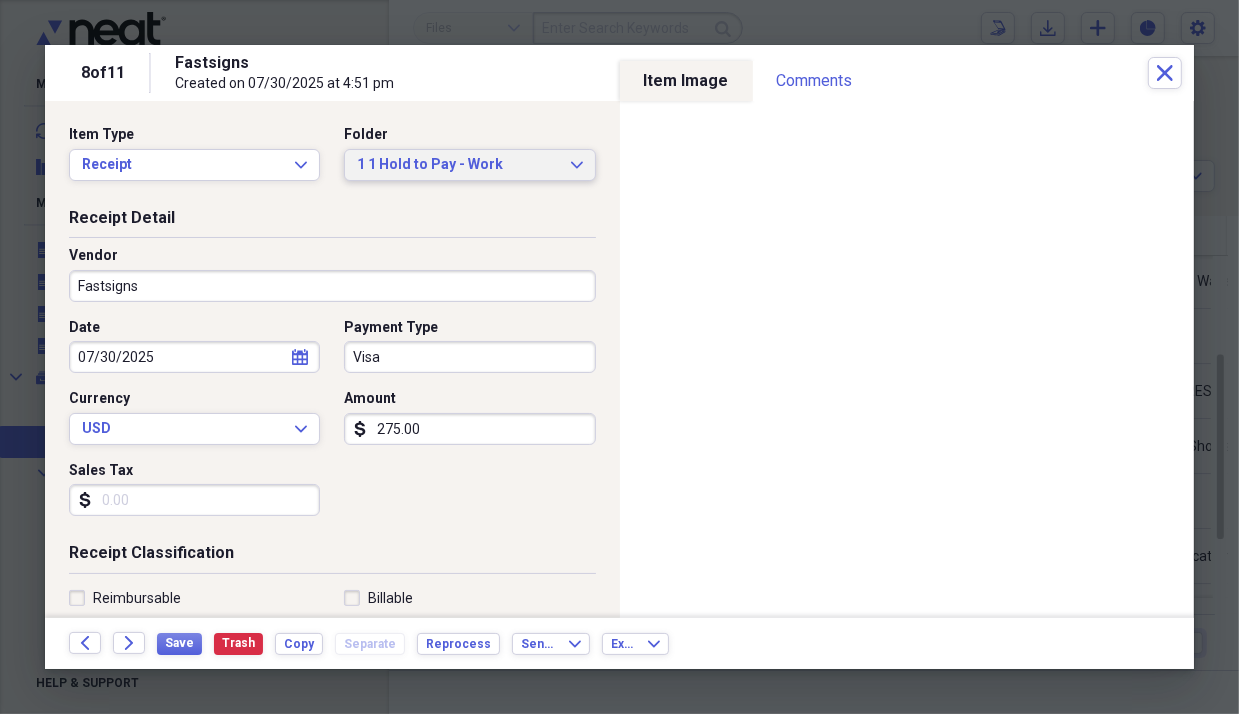 click on "1 1 Hold to Pay - Work" at bounding box center (457, 165) 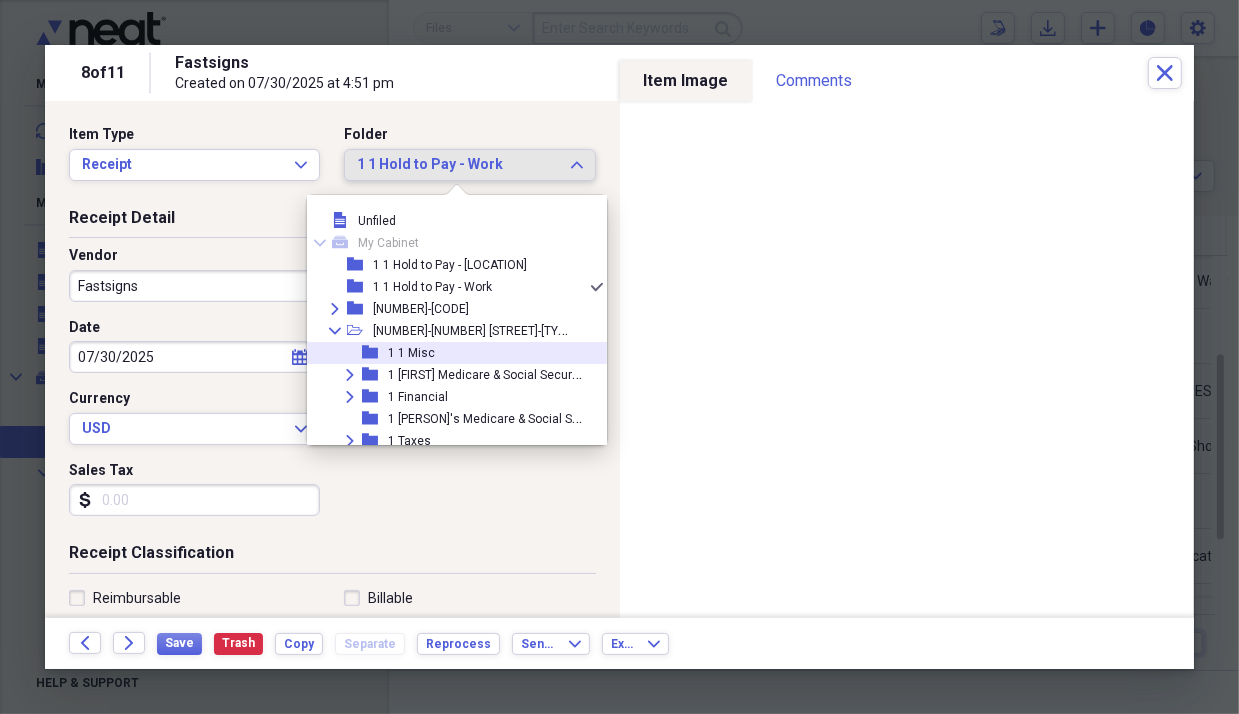 click on "1 1 Misc" at bounding box center (411, 353) 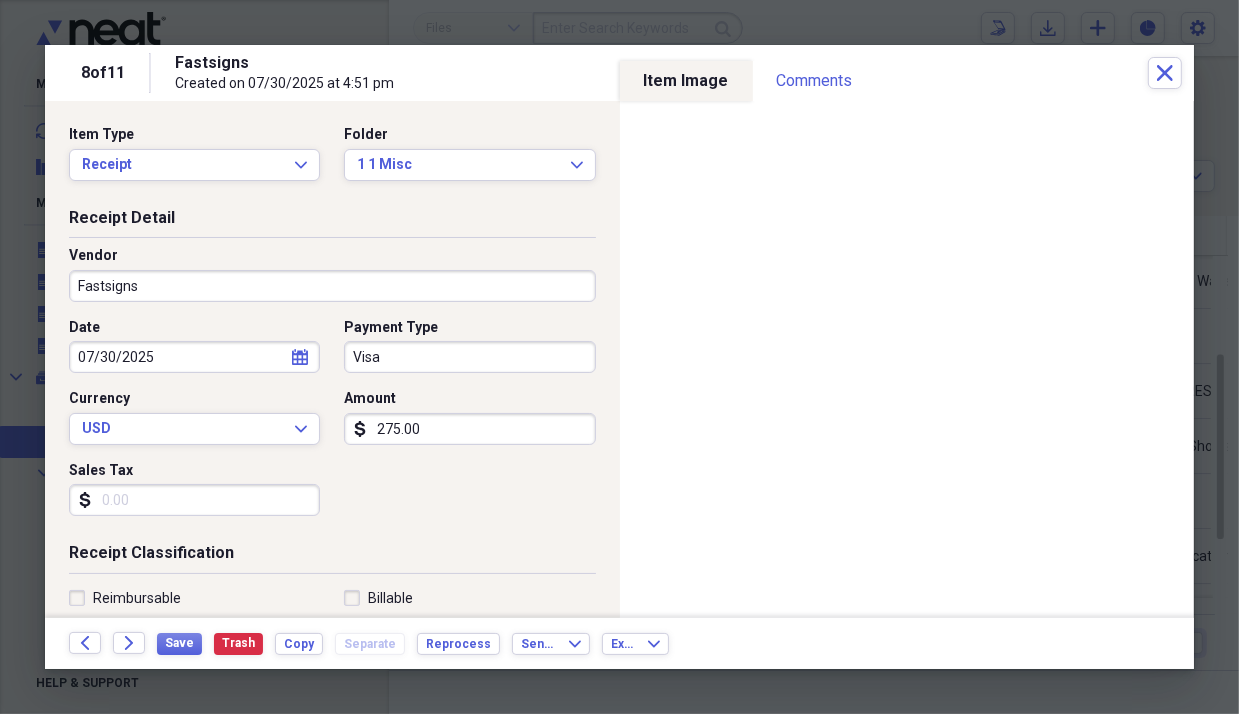 click 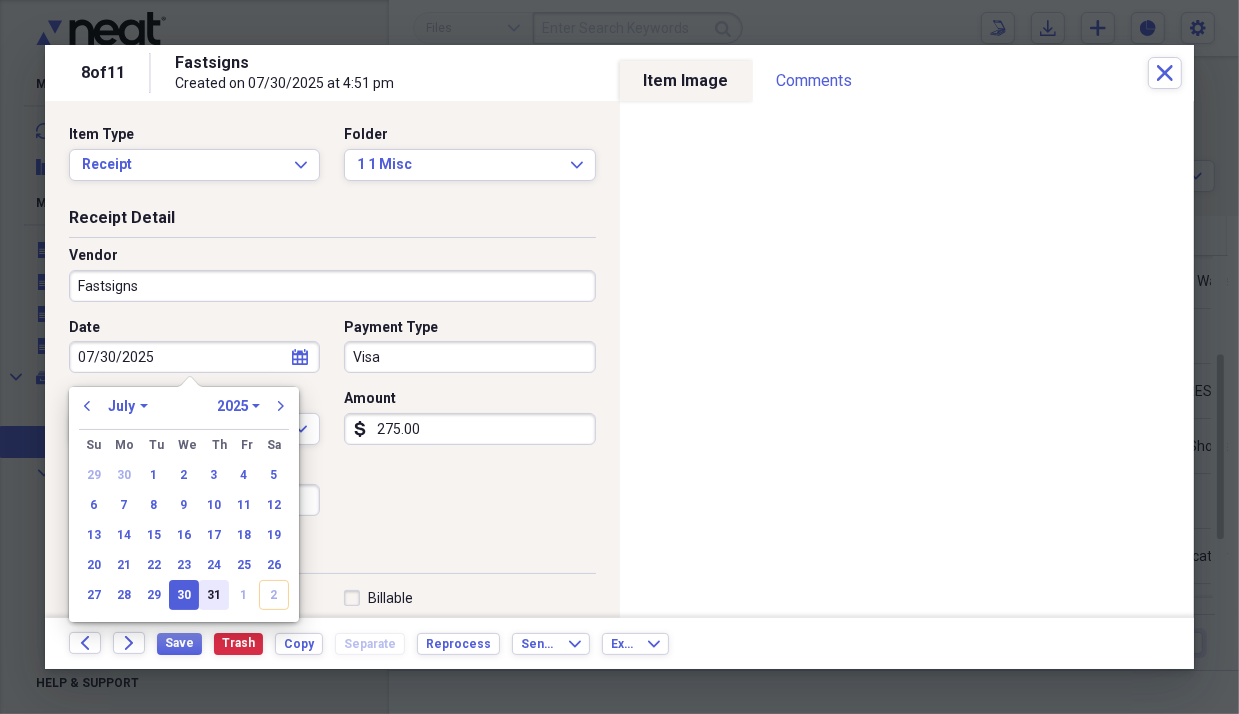 click on "31" at bounding box center [214, 595] 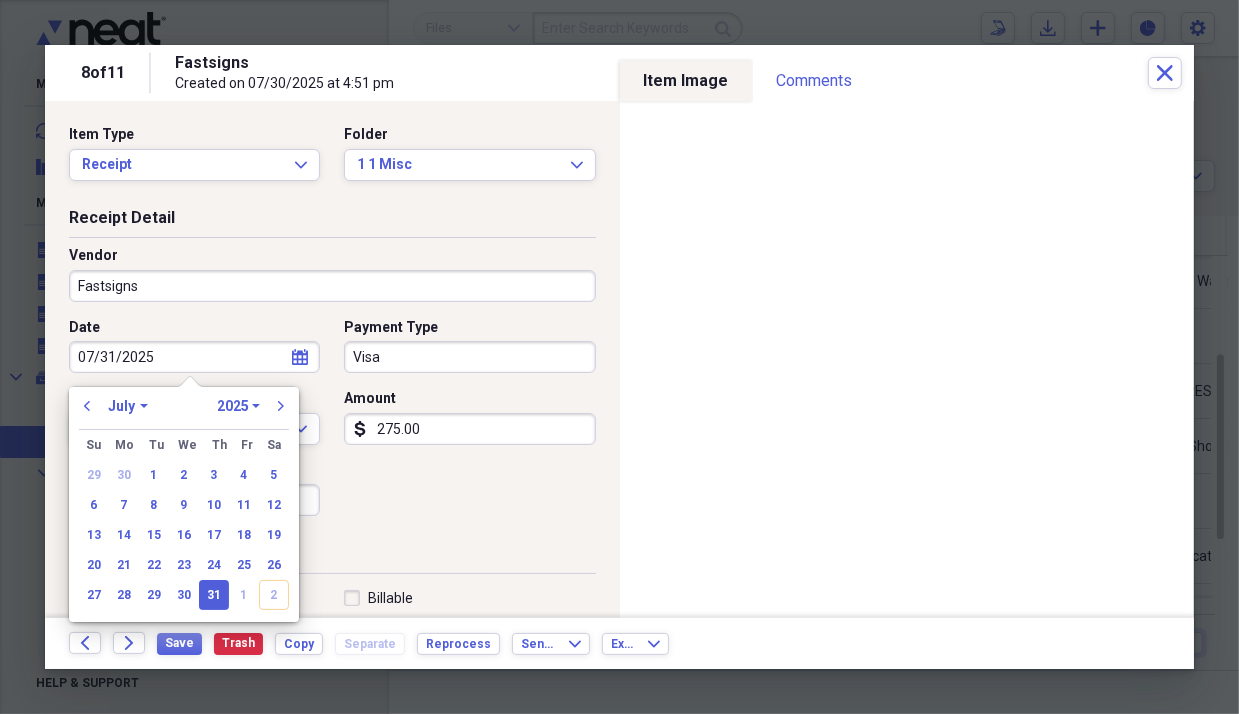type on "07/31/2025" 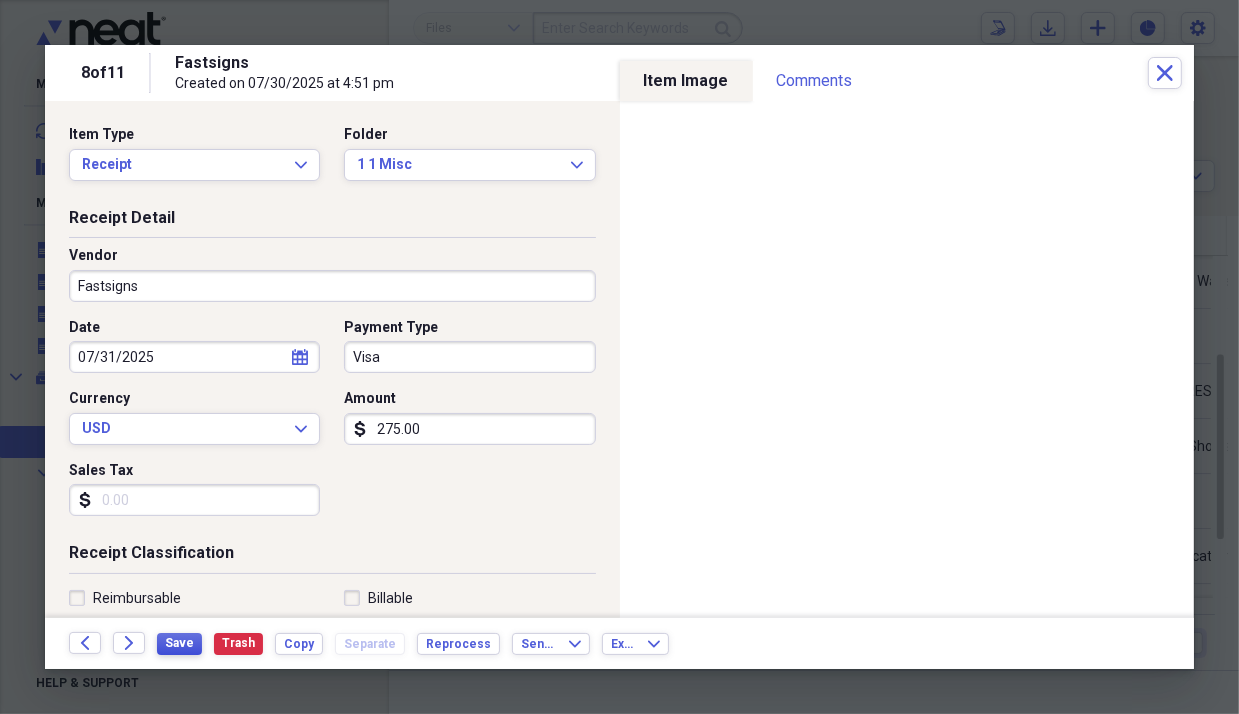 click on "Save" at bounding box center (179, 643) 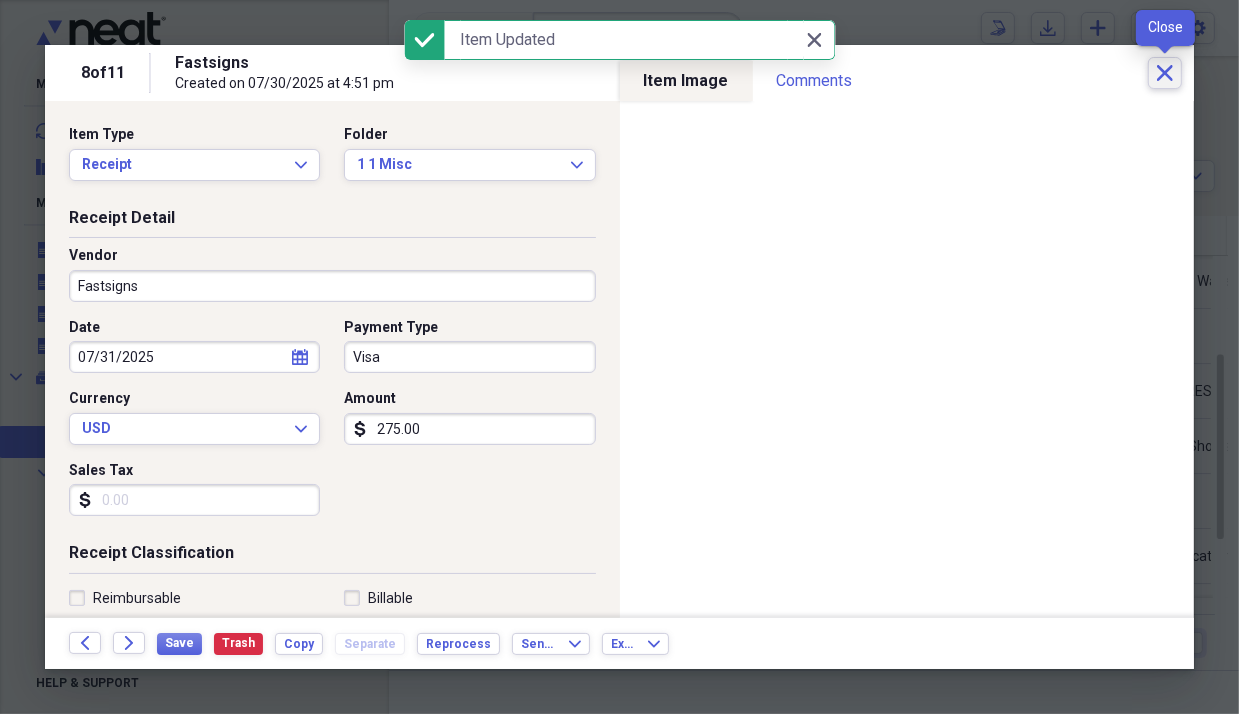 click 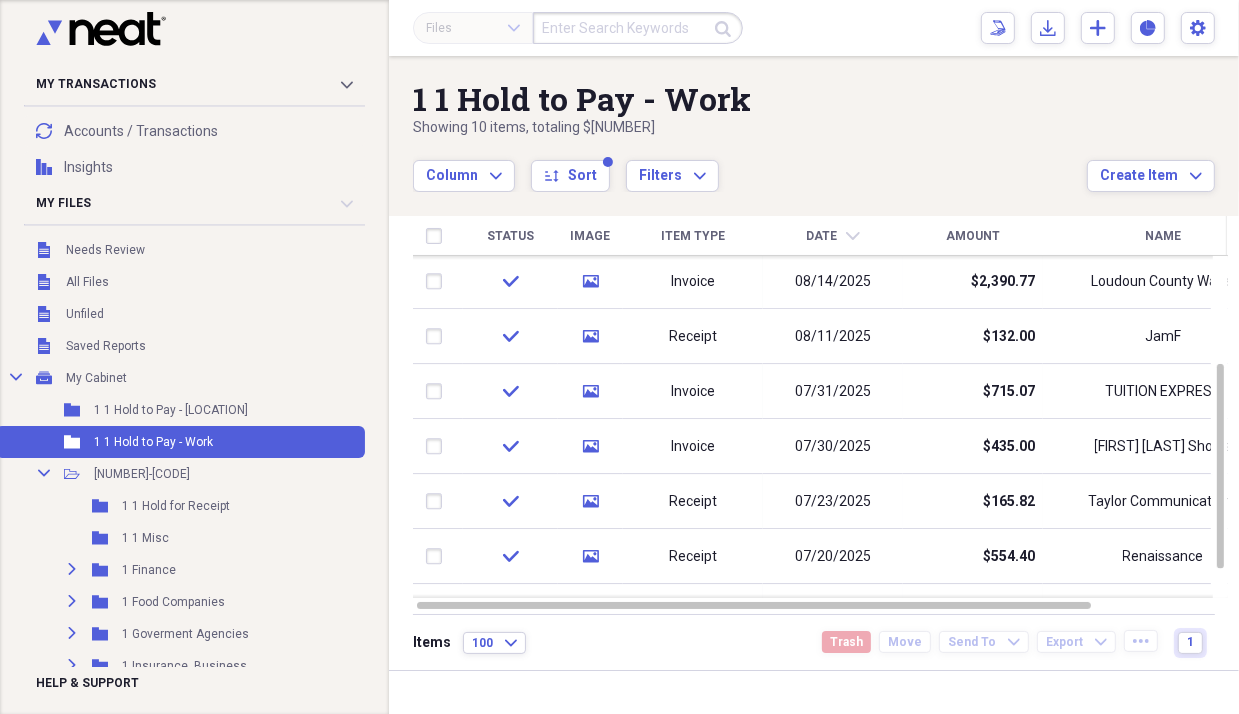 click on "Amount" at bounding box center (973, 236) 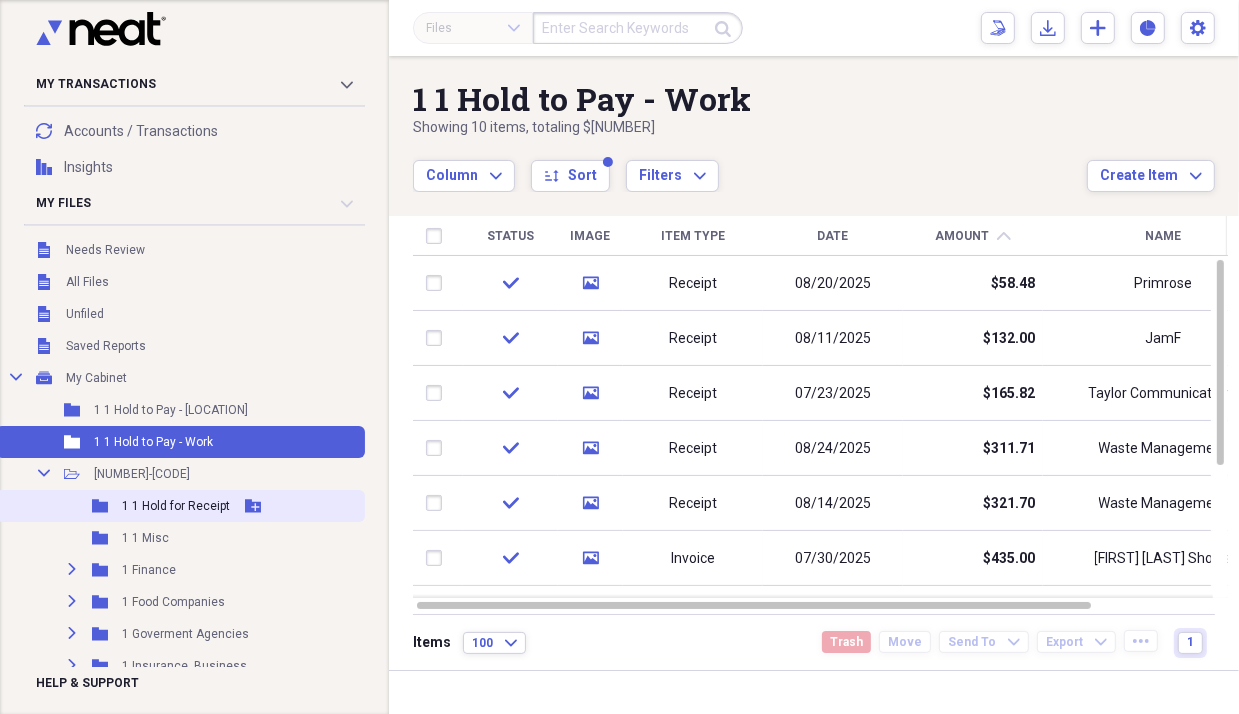 click on "Folder 1 1 Hold for Receipt Add Folder" at bounding box center (180, 506) 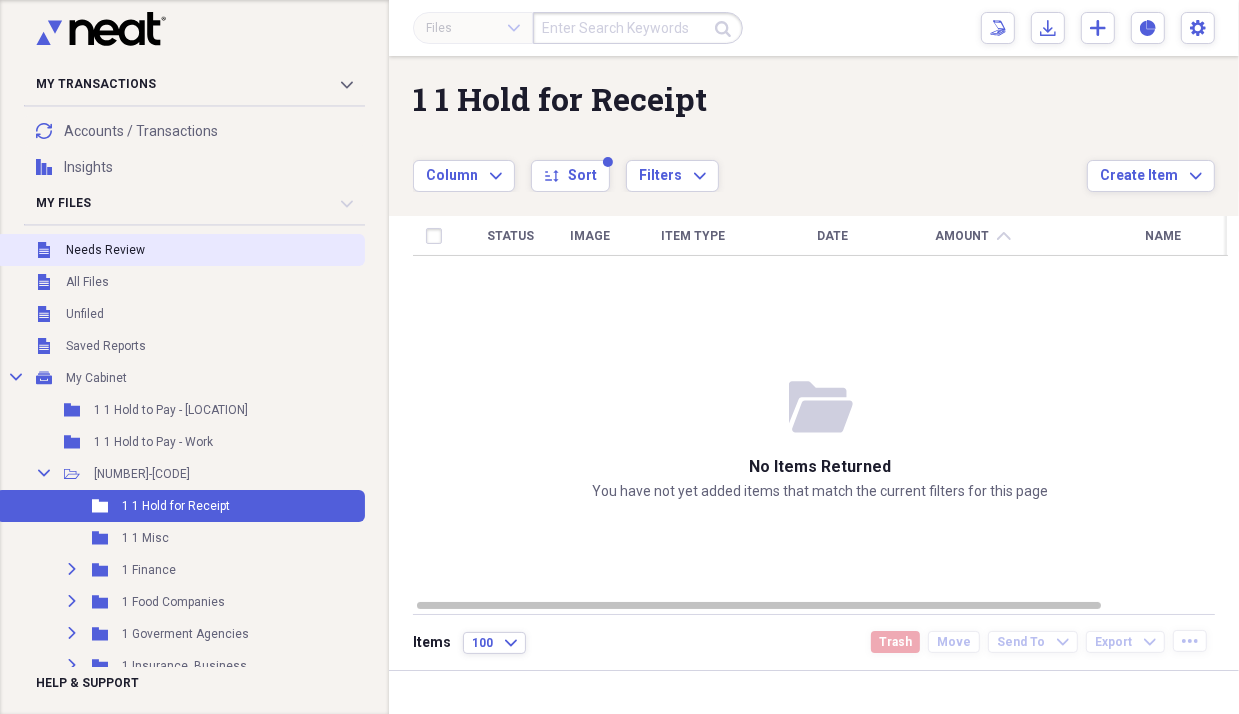 click on "Needs Review" at bounding box center (105, 250) 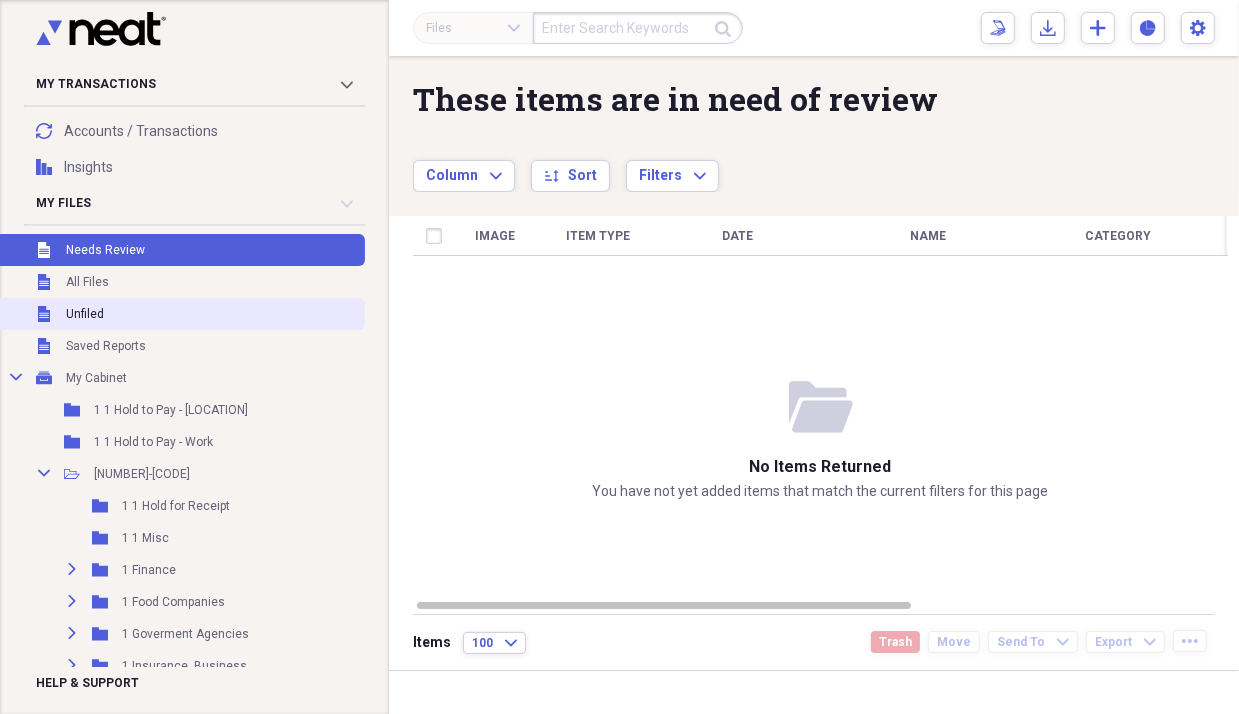 click on "Unfiled" at bounding box center [85, 314] 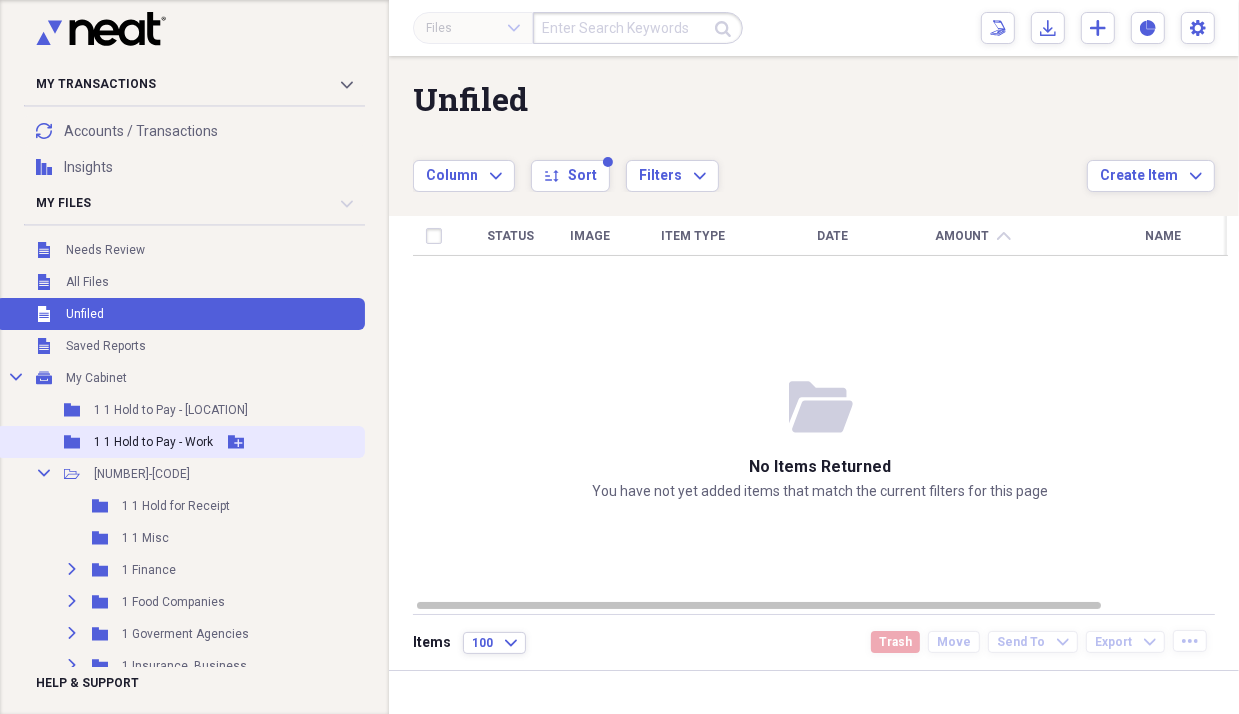 click on "1 1 Hold to Pay - Work" at bounding box center [153, 442] 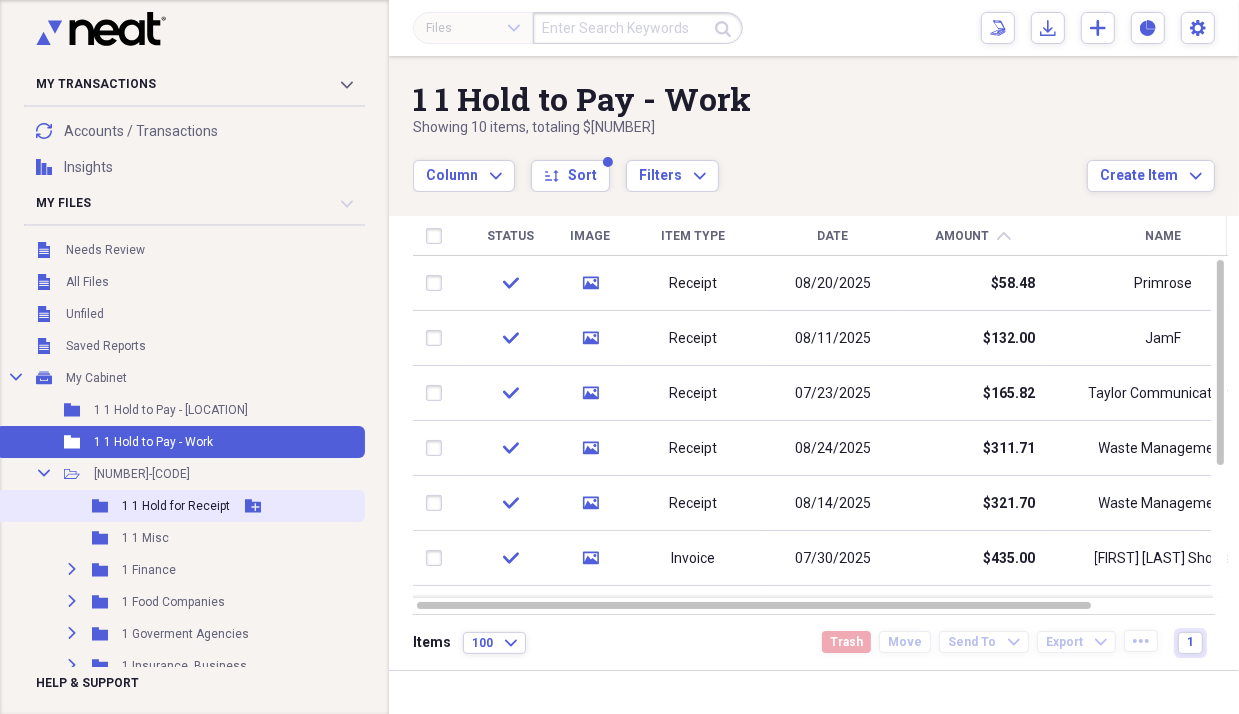 click on "1 1 Hold for Receipt" at bounding box center [176, 506] 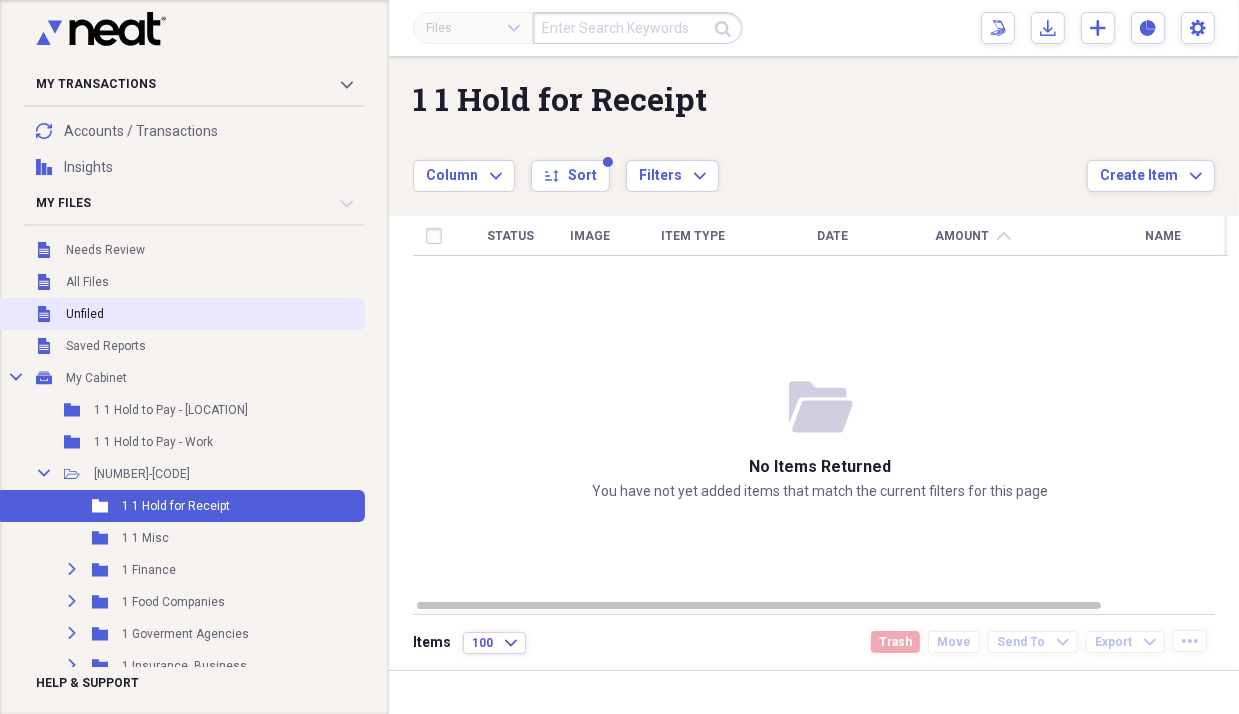 drag, startPoint x: 86, startPoint y: 279, endPoint x: 88, endPoint y: 304, distance: 25.079872 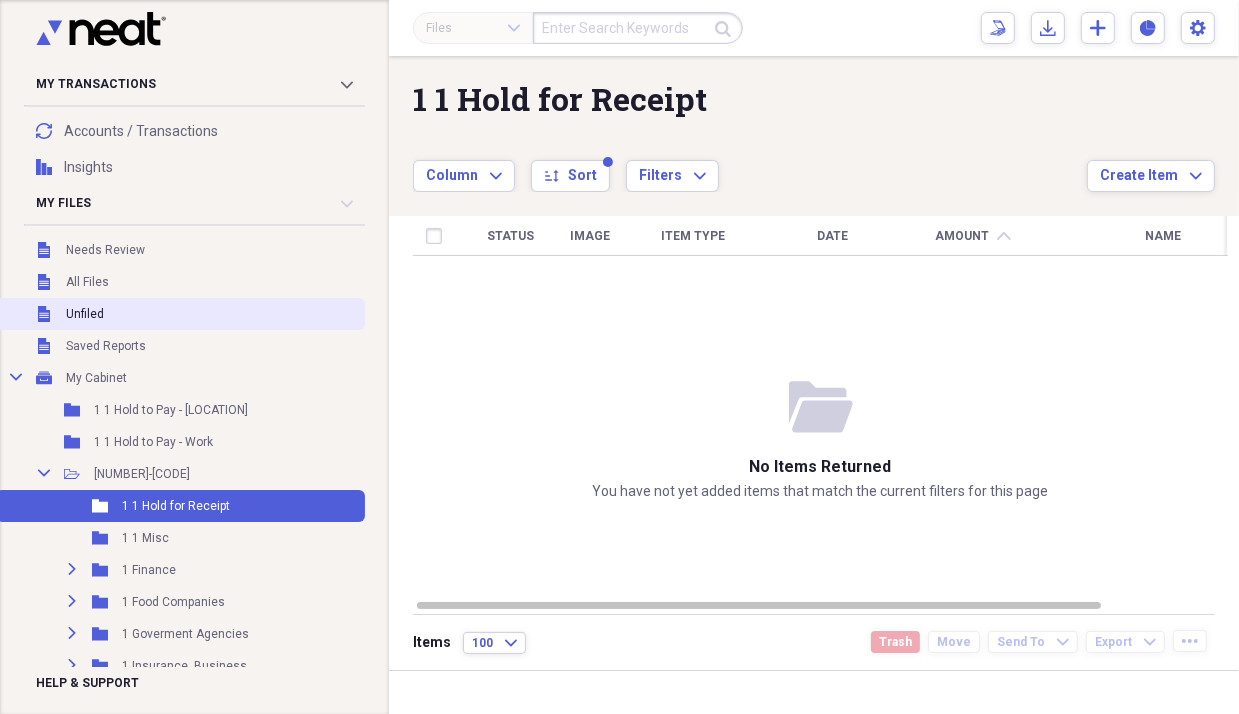 click on "Collapse open-folder 1 Food Companies" at bounding box center [180, 450] 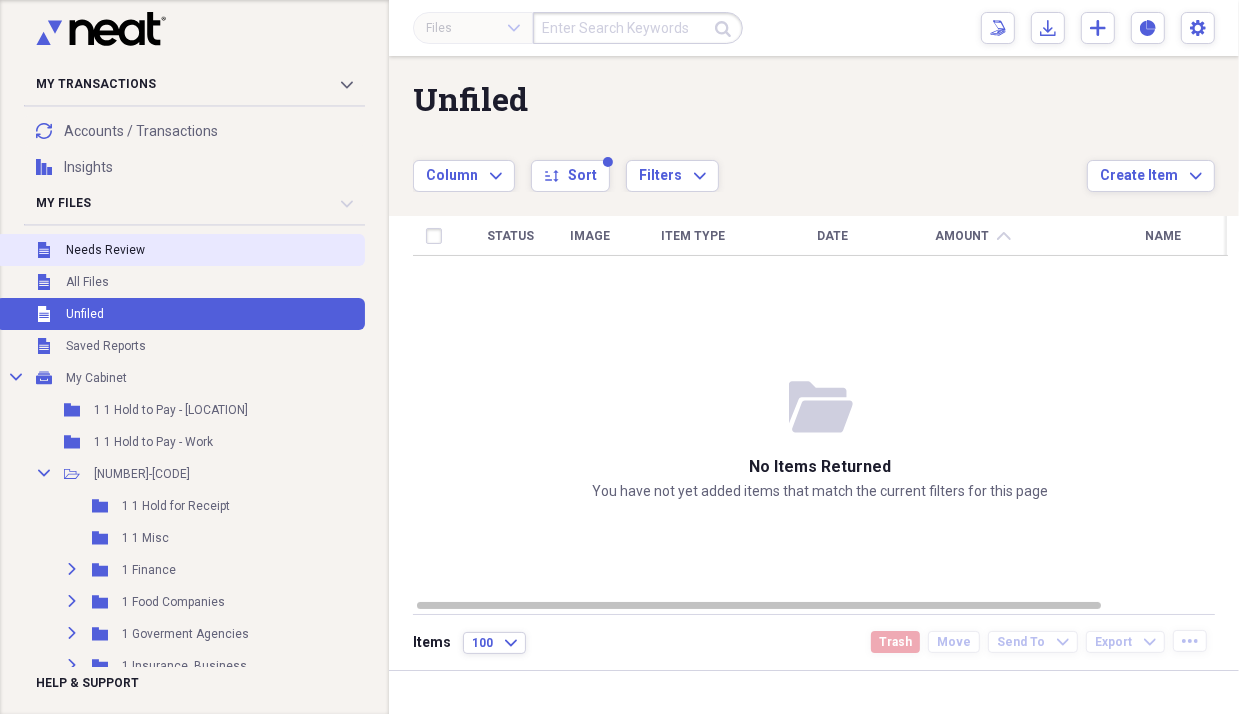 click on "Needs Review" at bounding box center (105, 250) 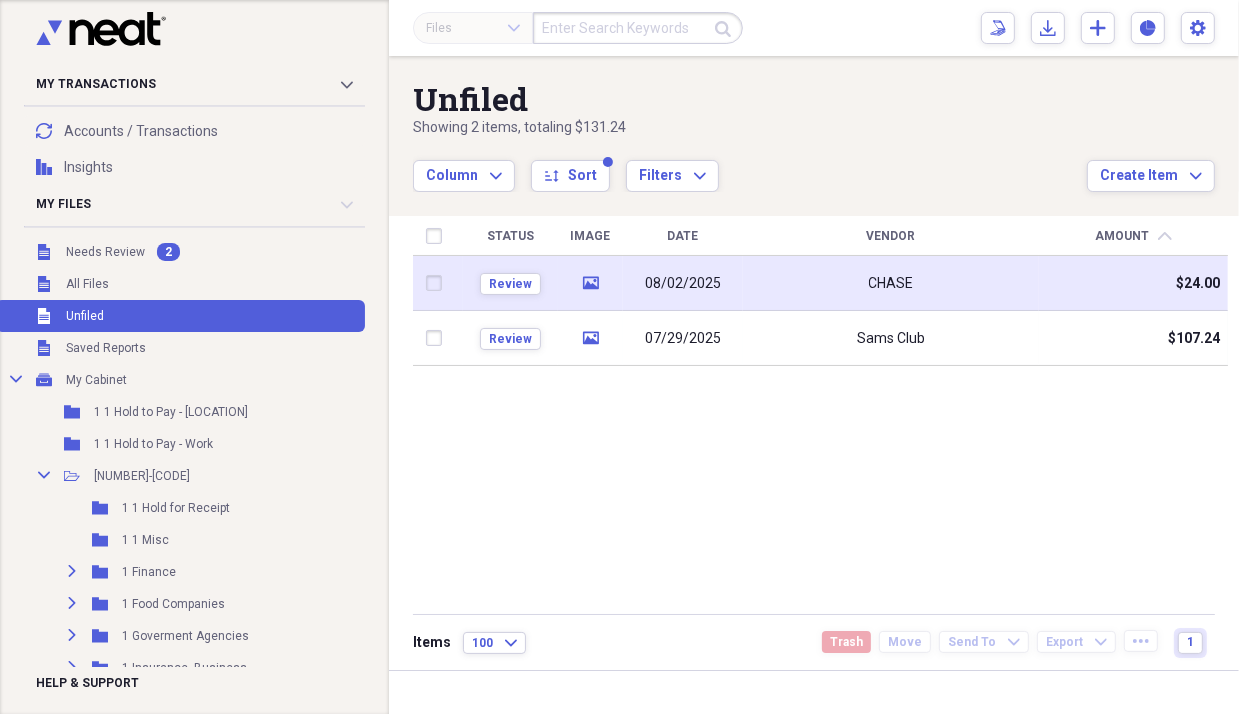 click on "08/02/2025" at bounding box center [683, 283] 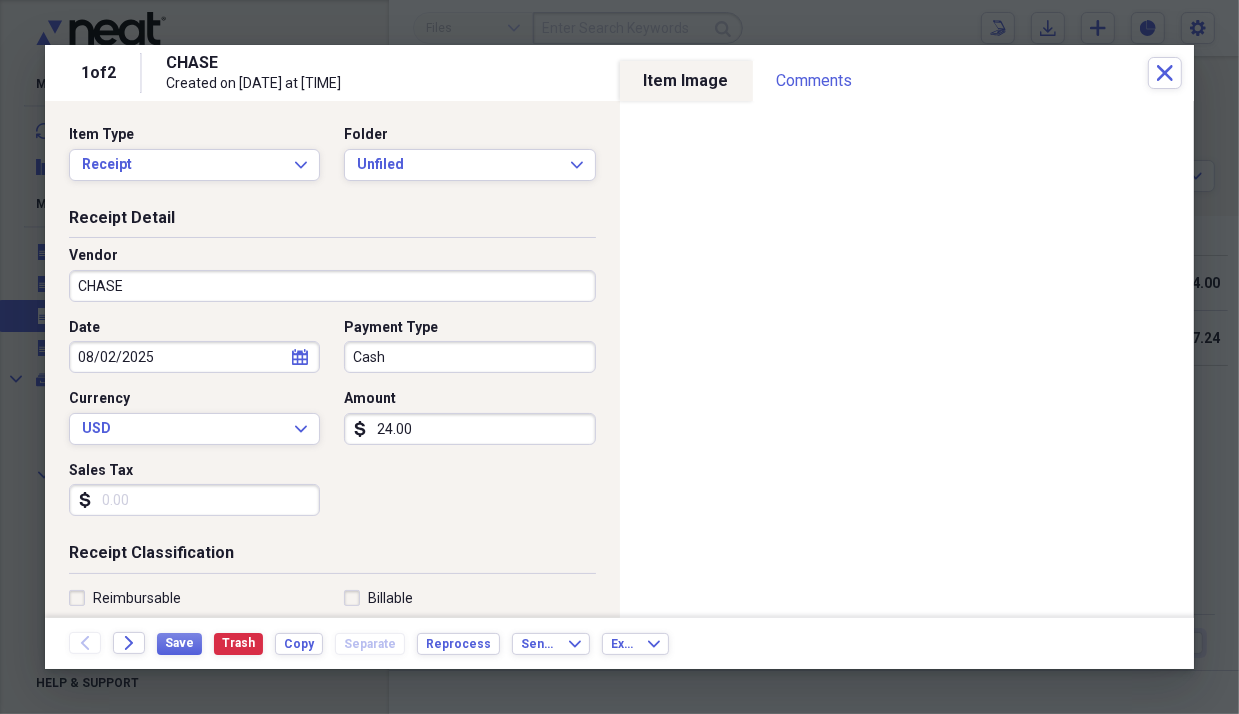 click on "CHASE" at bounding box center (332, 286) 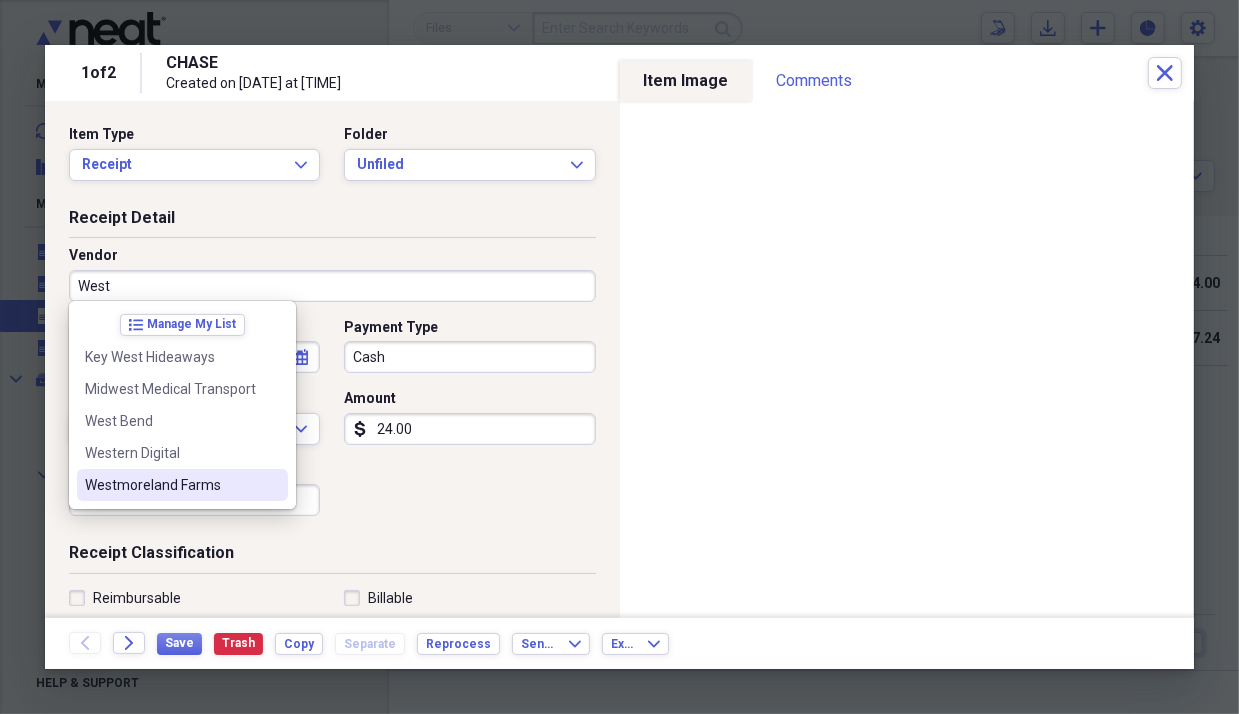 click on "Westmoreland Farms" at bounding box center (170, 485) 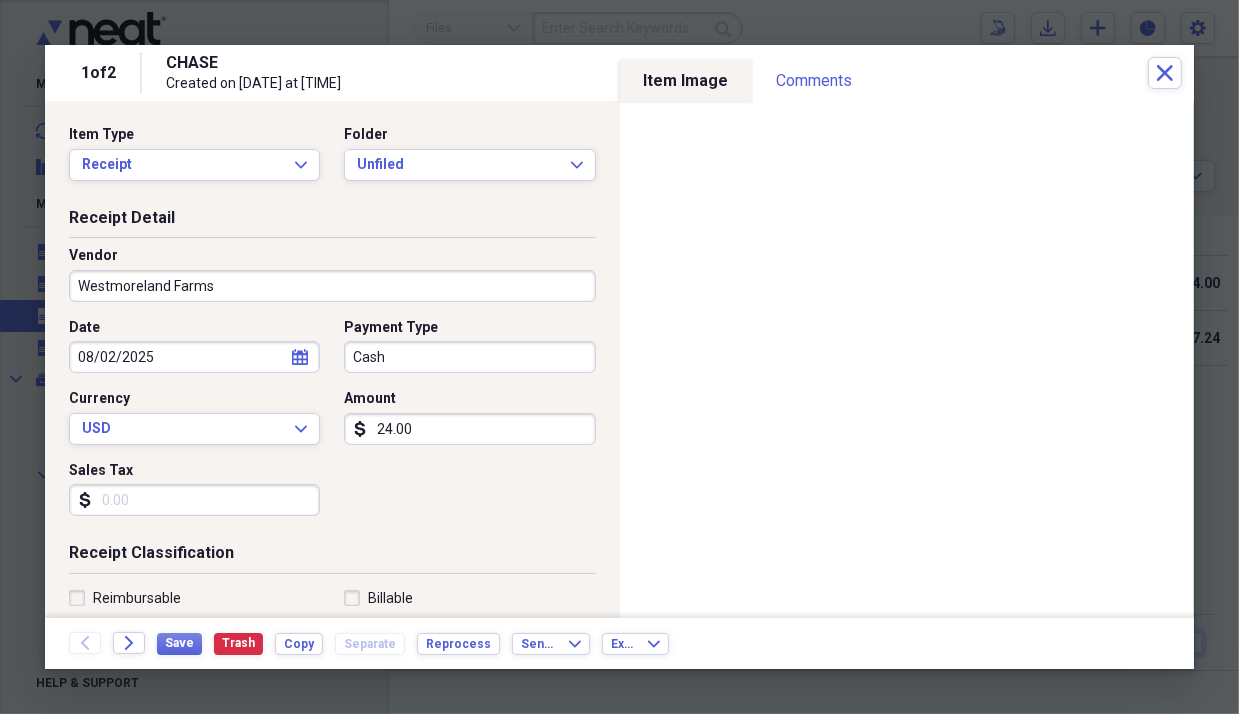 click on "Cash" at bounding box center [469, 357] 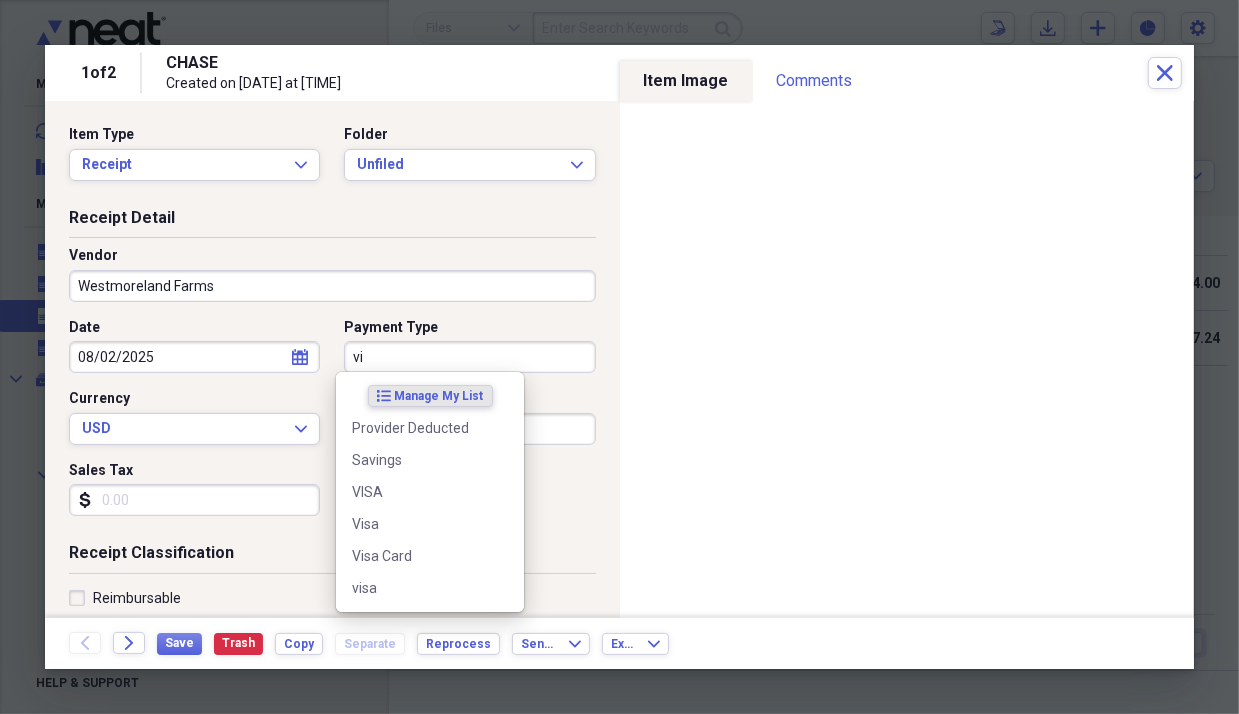 type on "v" 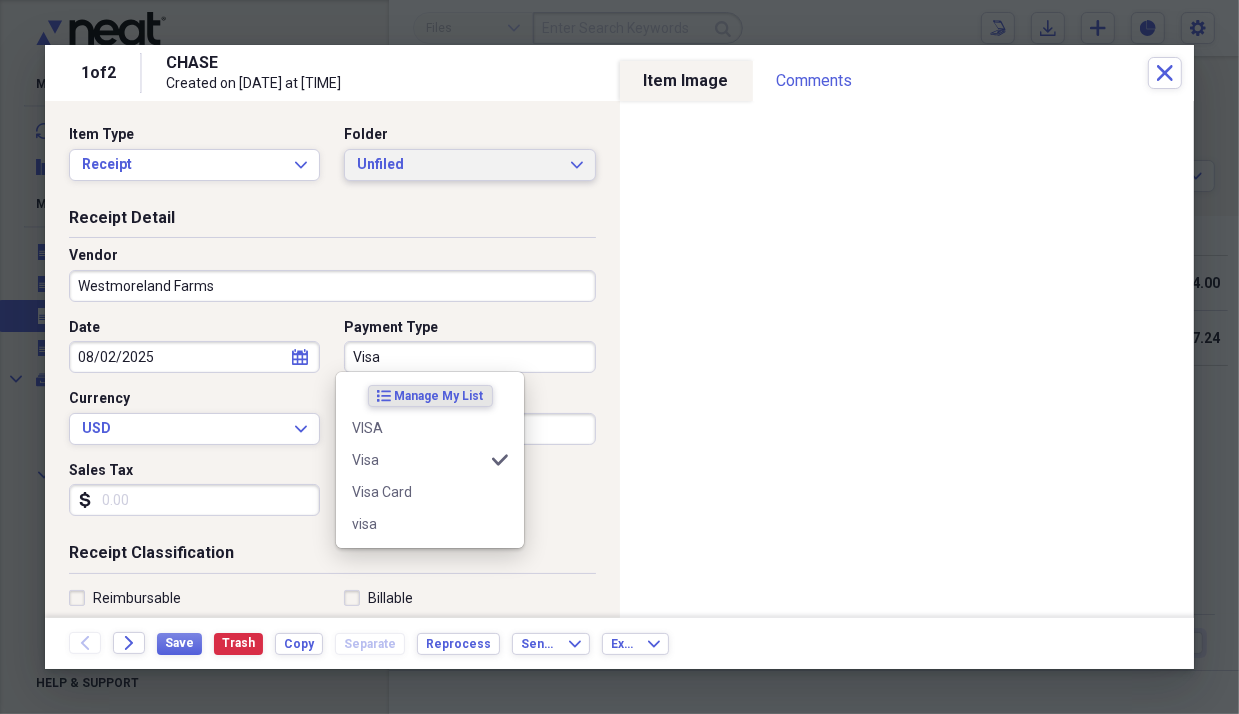 type on "Visa" 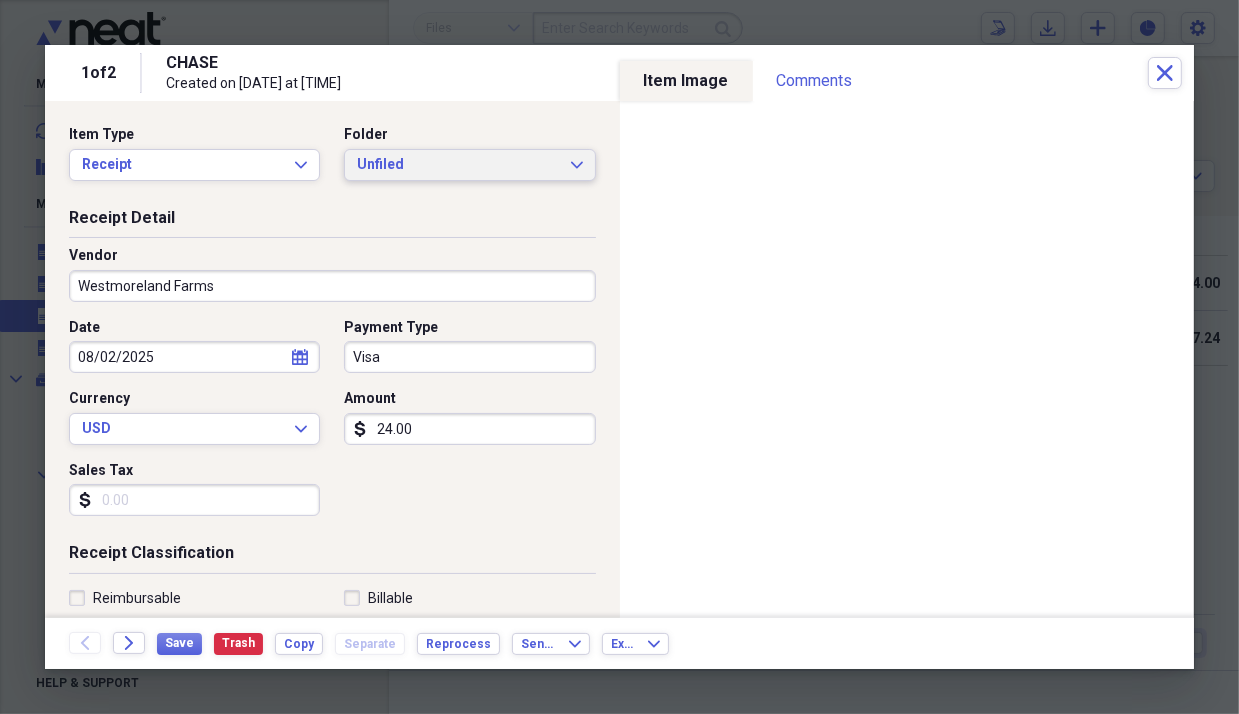 click on "Unfiled" at bounding box center [457, 165] 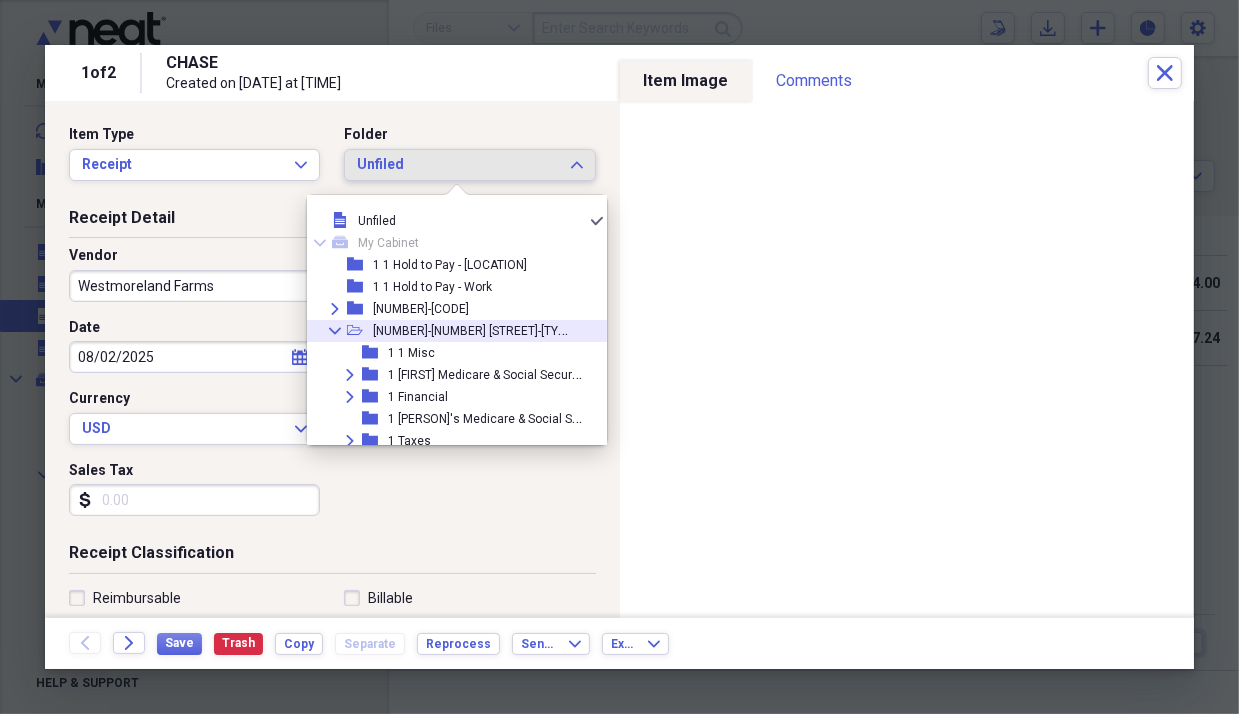 click 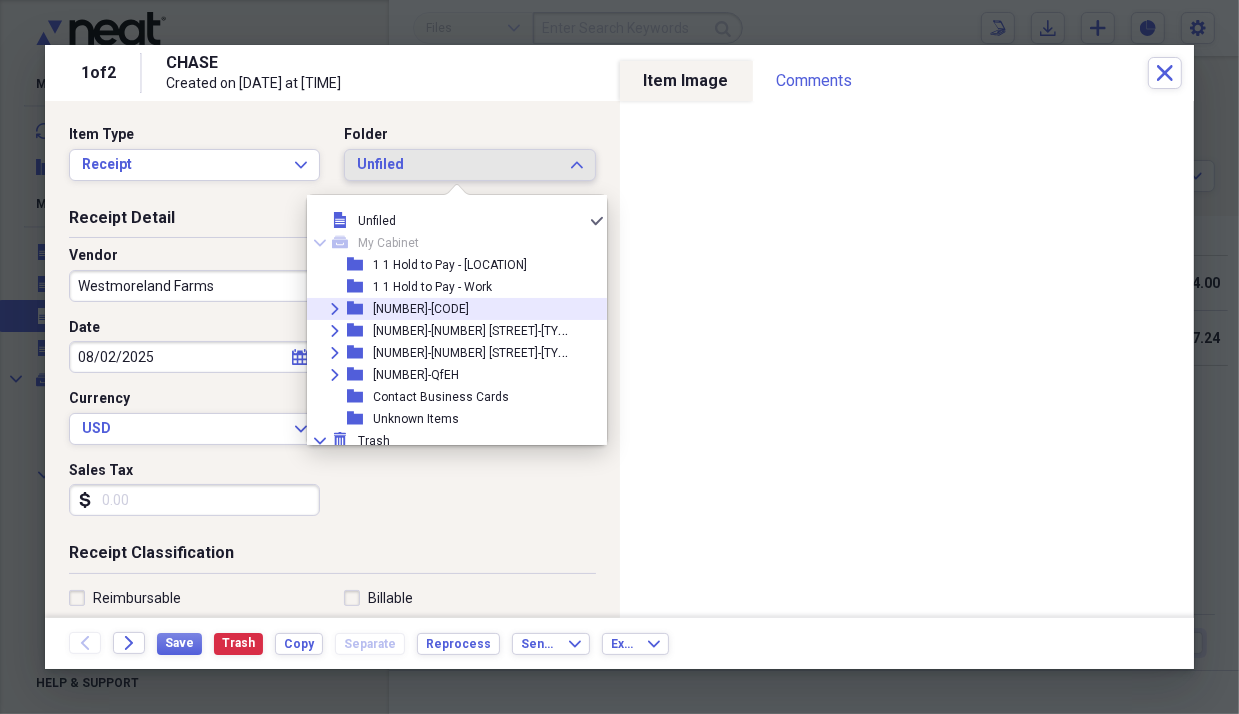 click on "Expand" 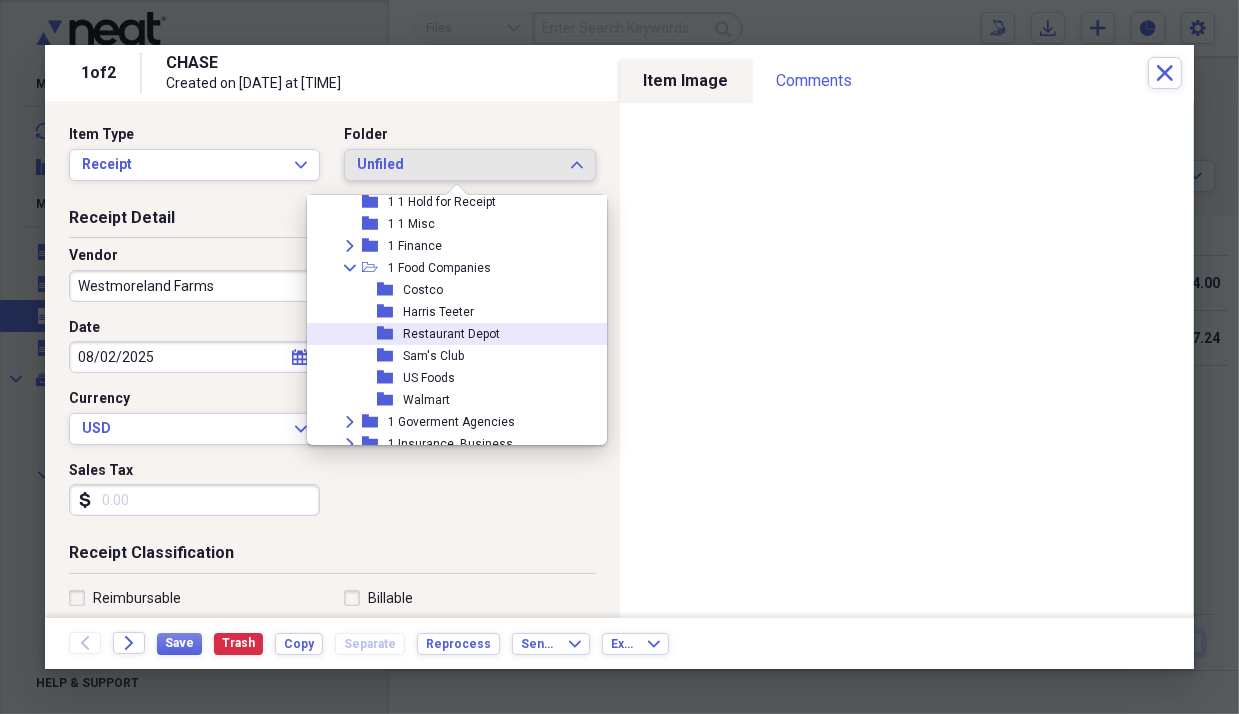 scroll, scrollTop: 132, scrollLeft: 0, axis: vertical 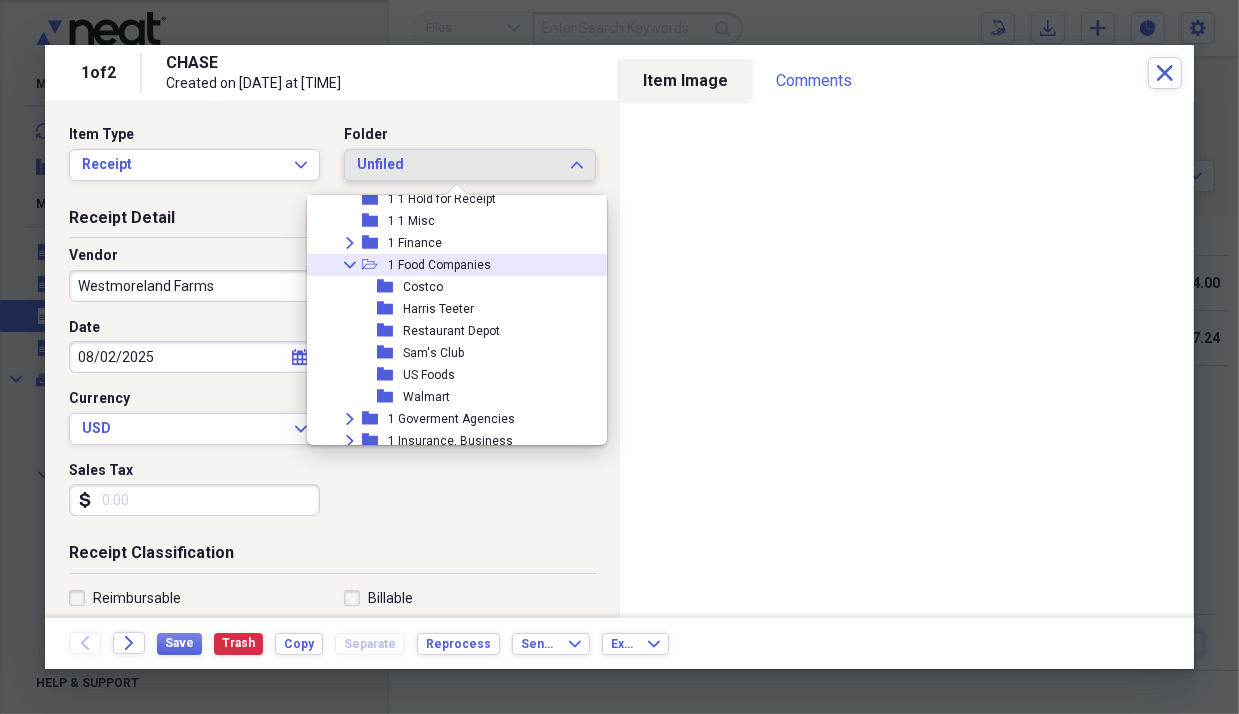 click on "1 Food Companies" at bounding box center (439, 265) 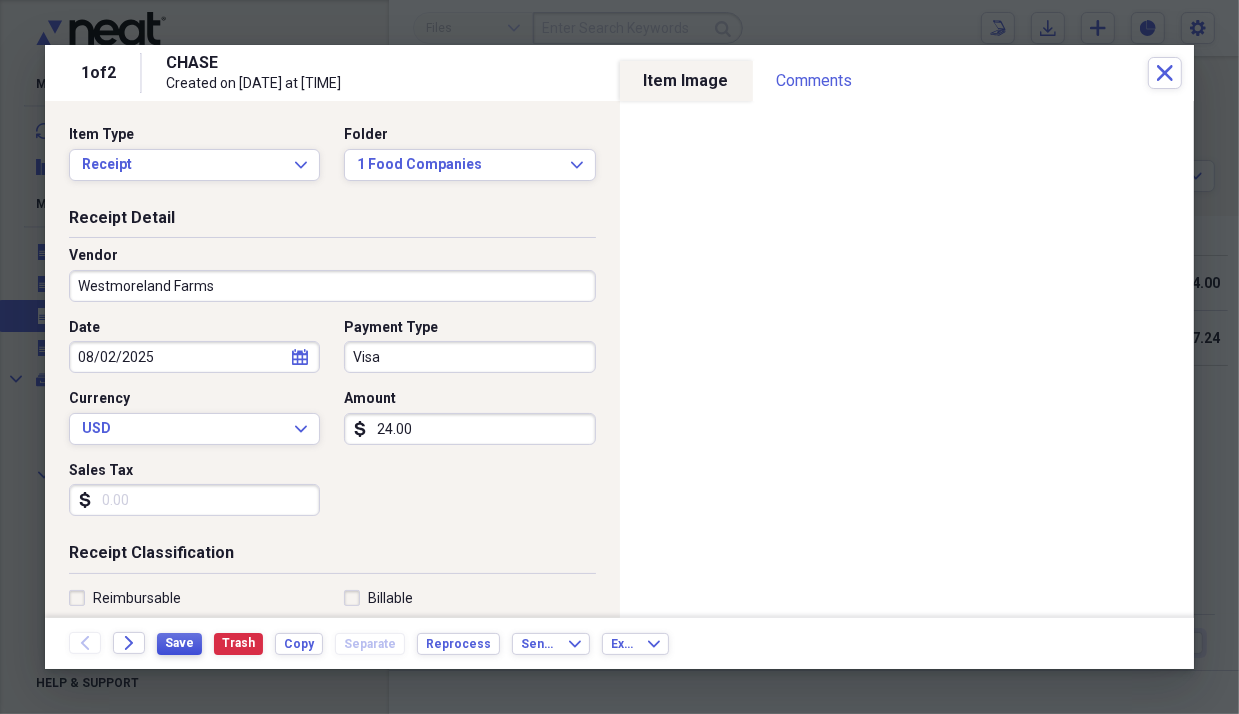 click on "Save" at bounding box center (179, 643) 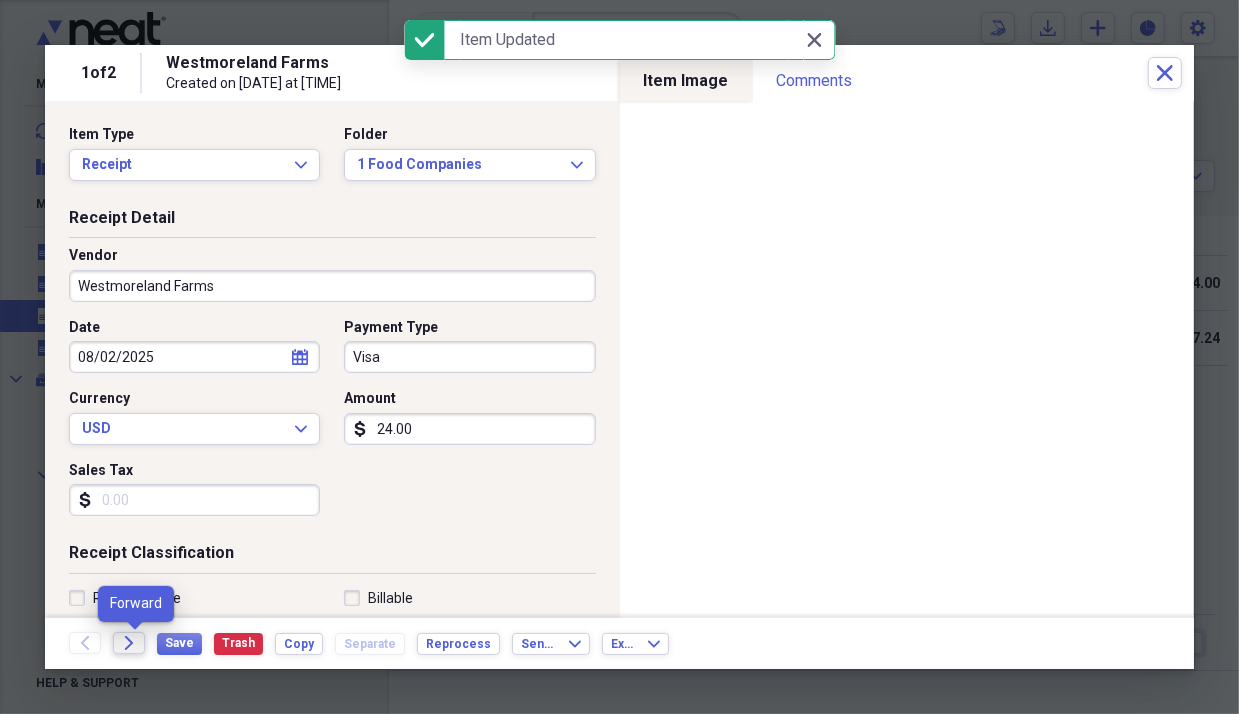 click on "Forward" at bounding box center (129, 643) 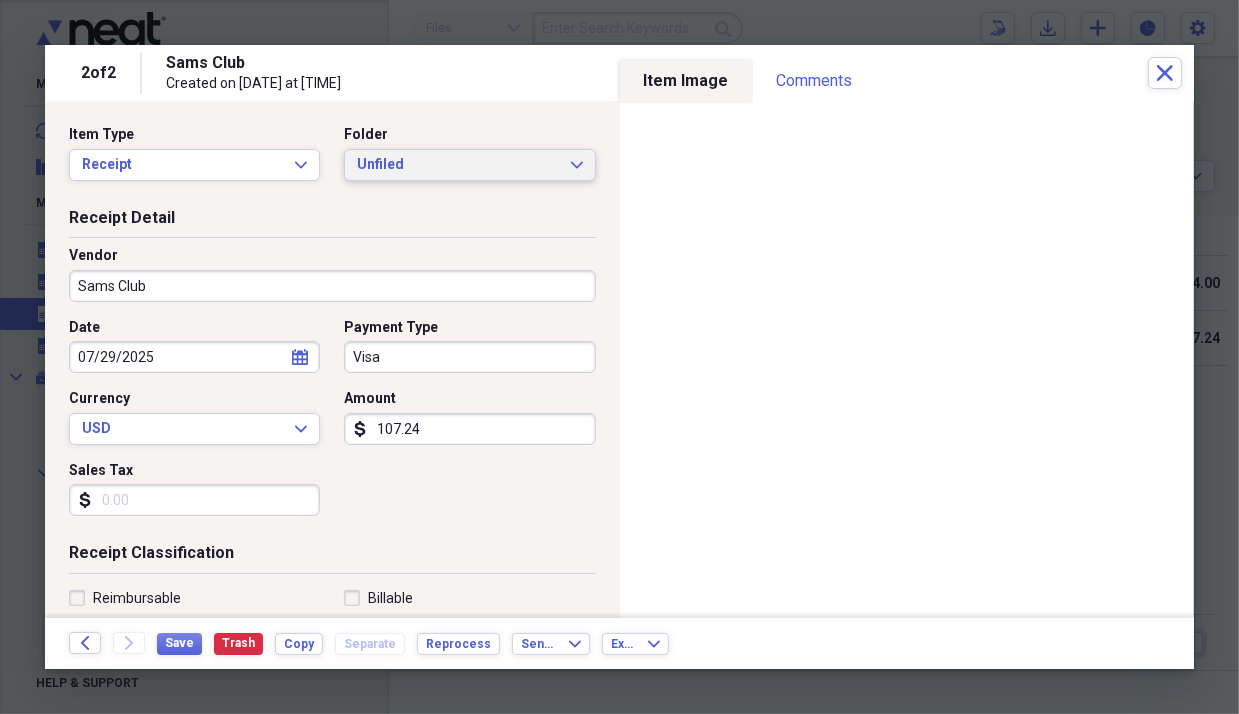 click on "Unfiled" at bounding box center (457, 165) 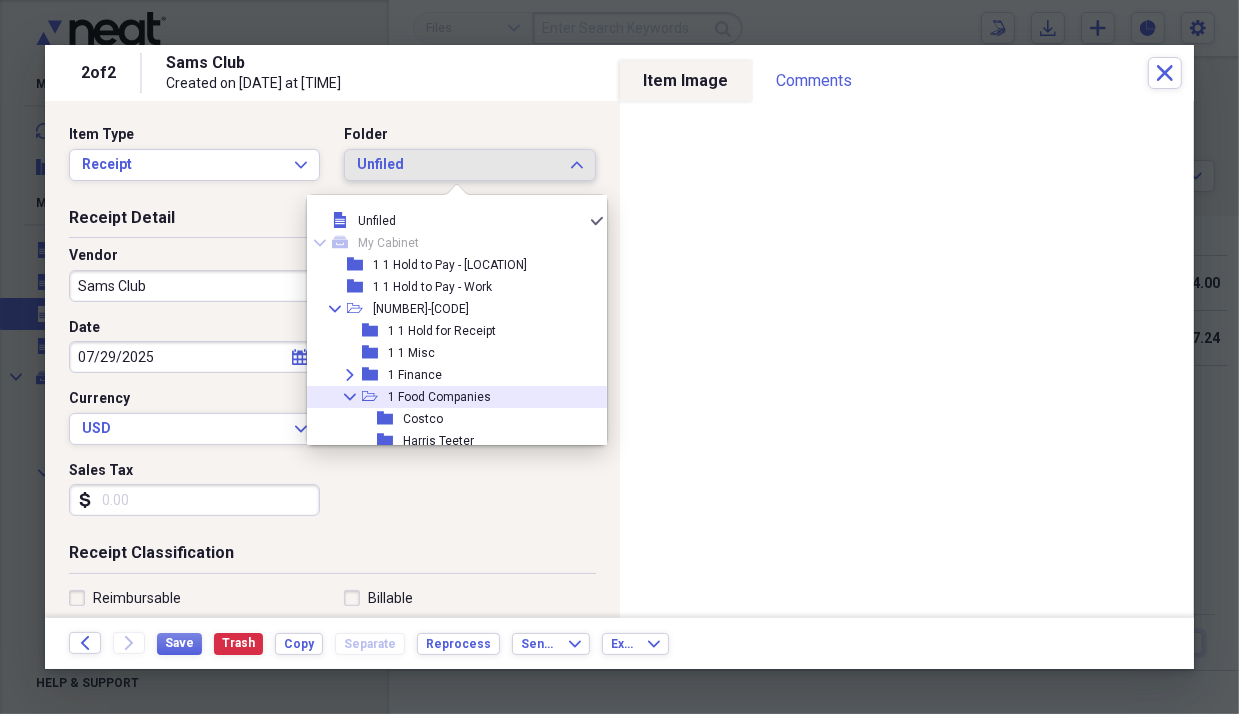 click 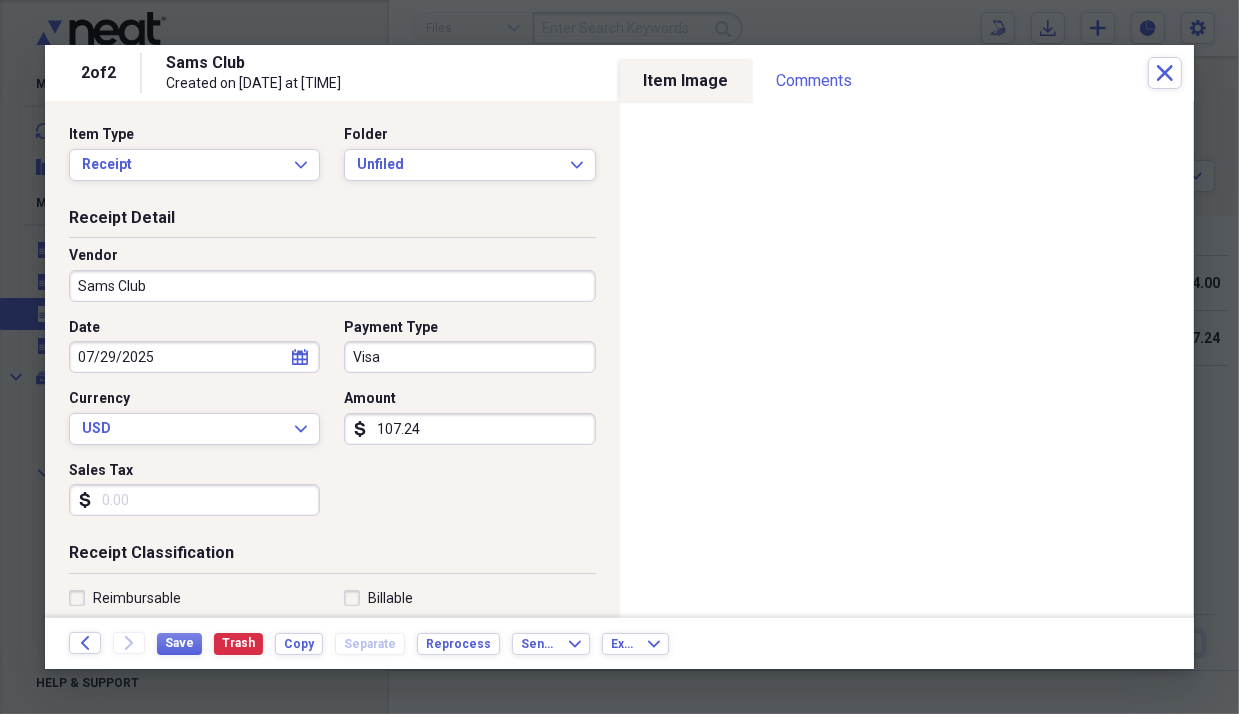 click on "Receipt Classification" at bounding box center [332, 557] 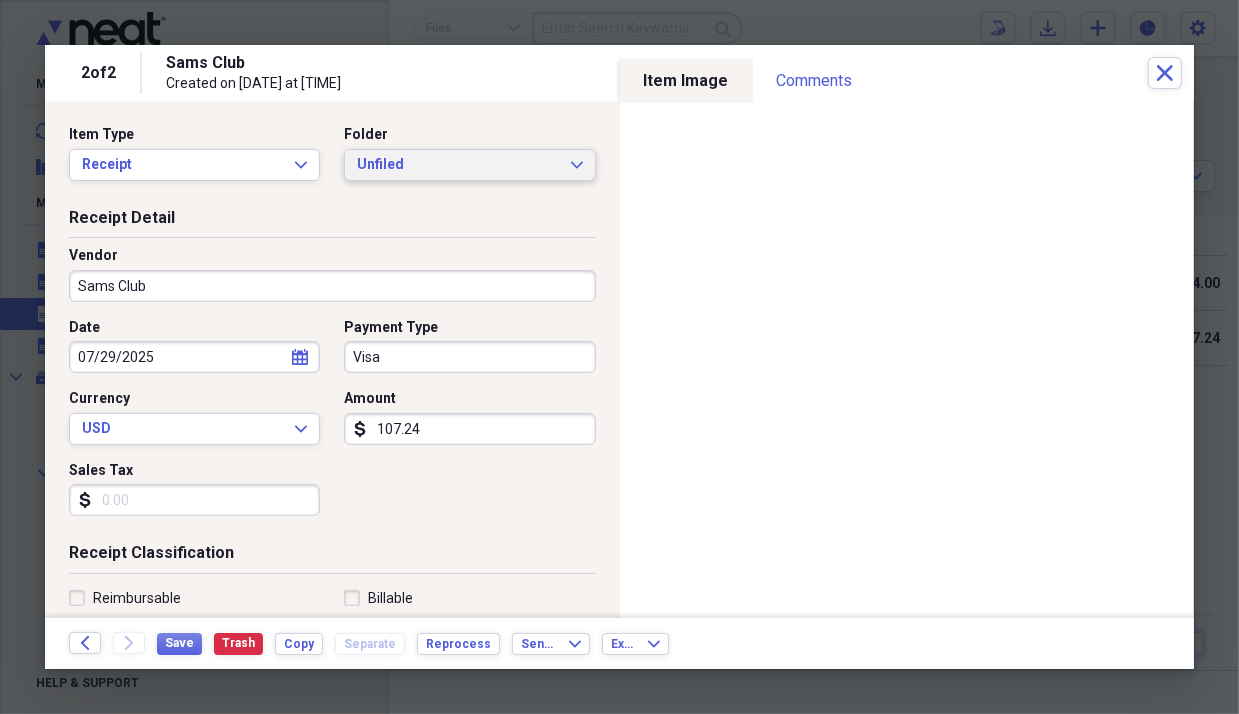 click on "Unfiled" at bounding box center (457, 165) 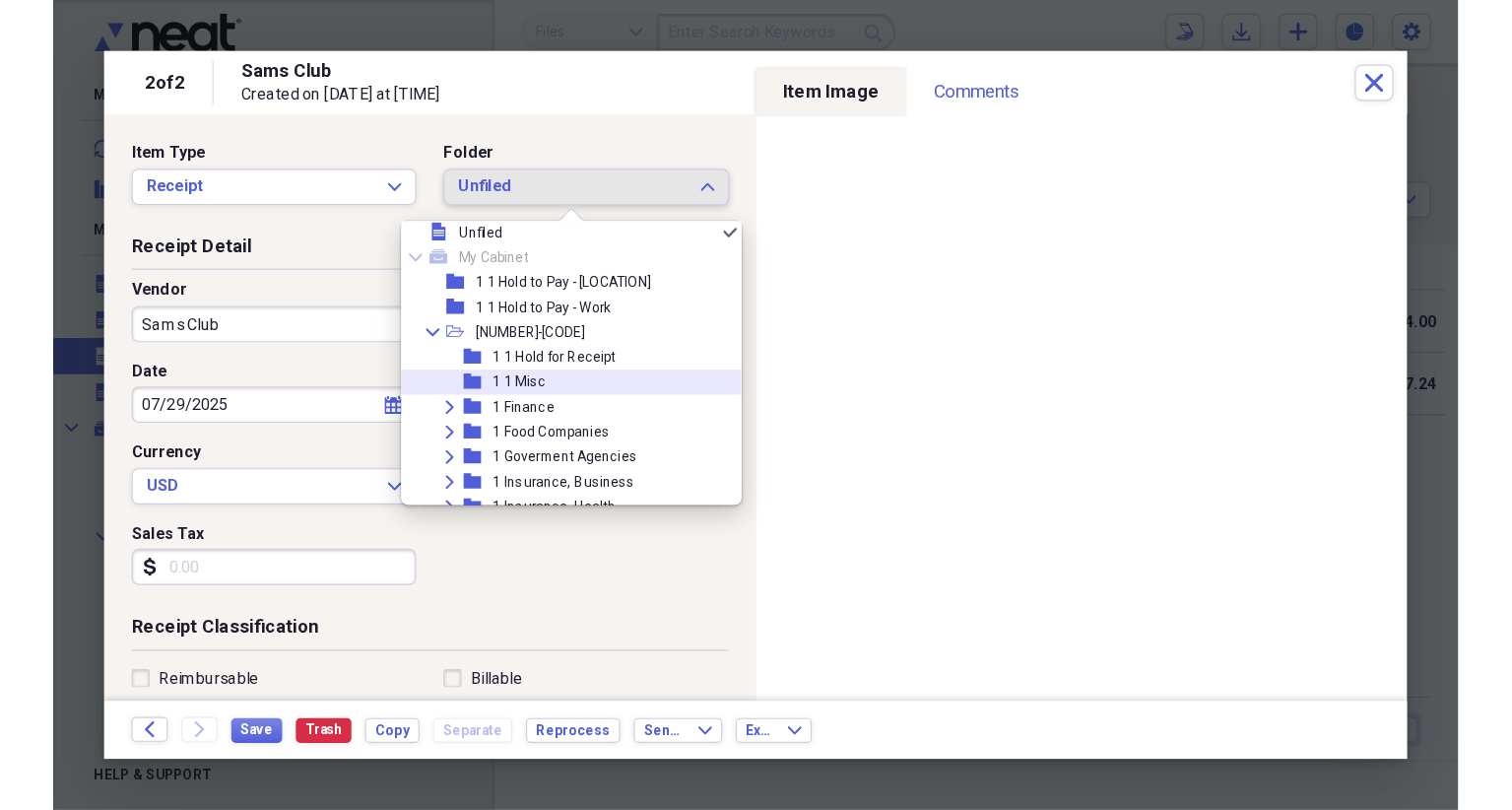 scroll, scrollTop: 65, scrollLeft: 0, axis: vertical 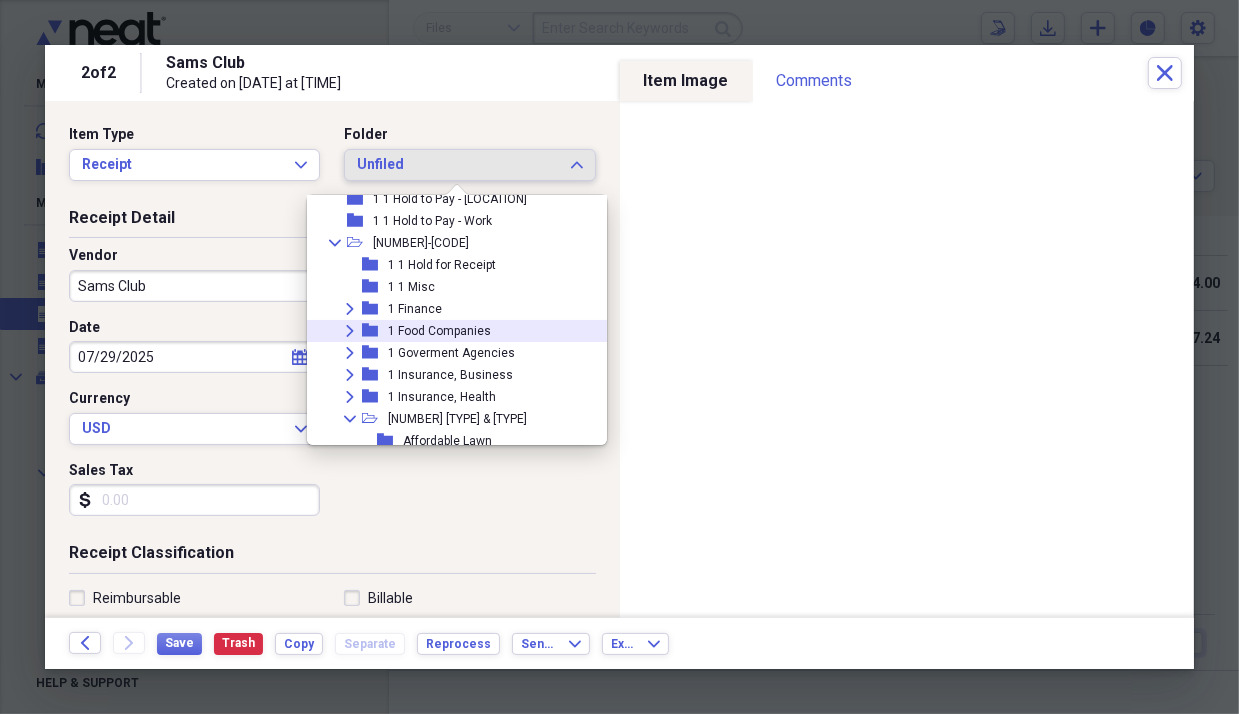 click 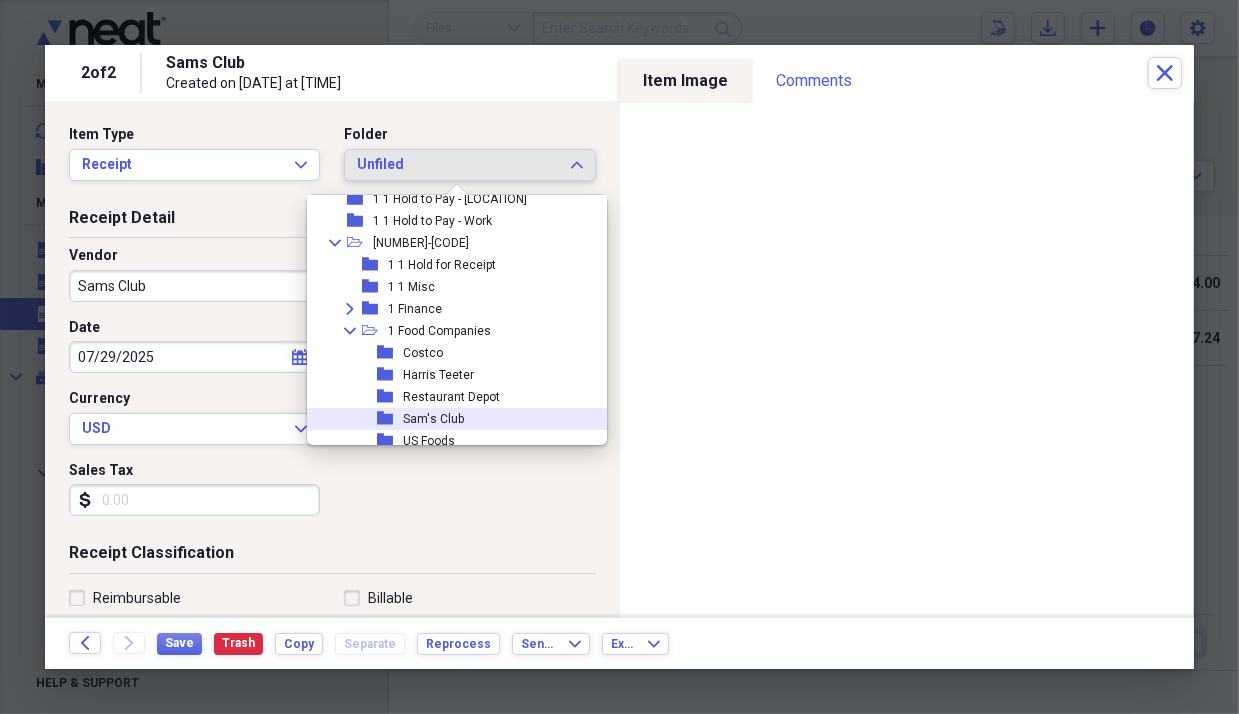 click on "Sam's Club" at bounding box center [433, 419] 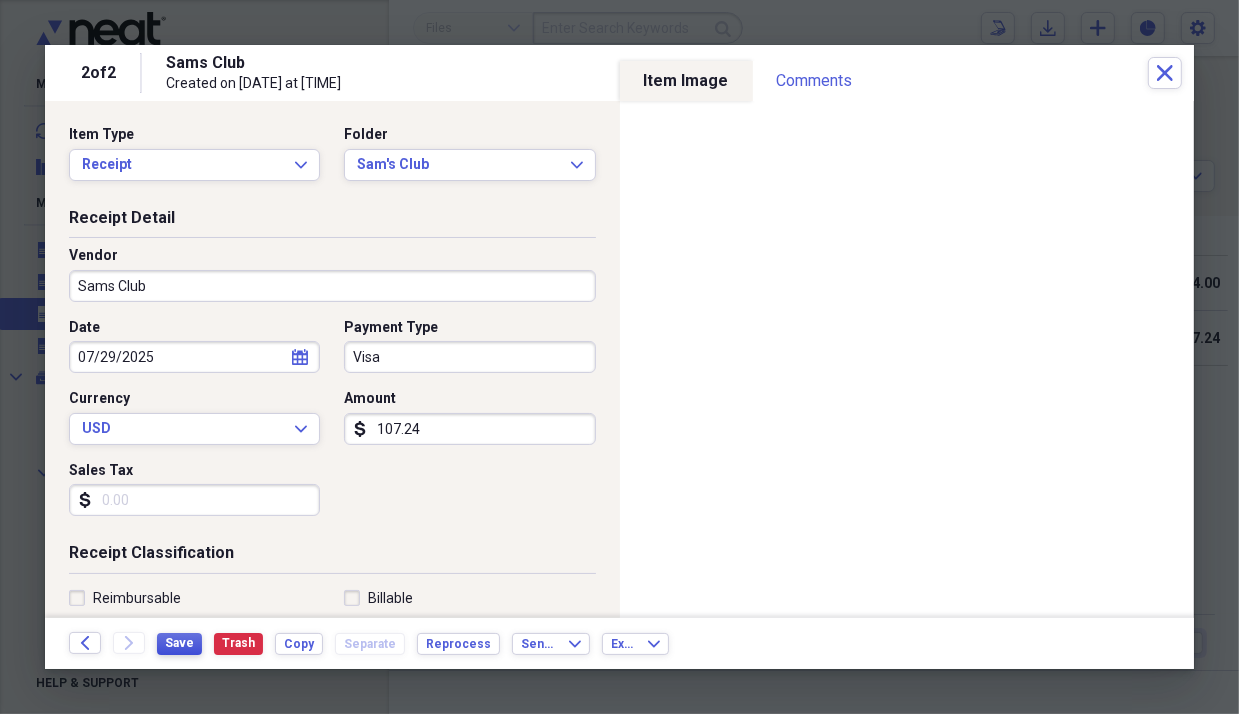 click on "Save" at bounding box center (179, 643) 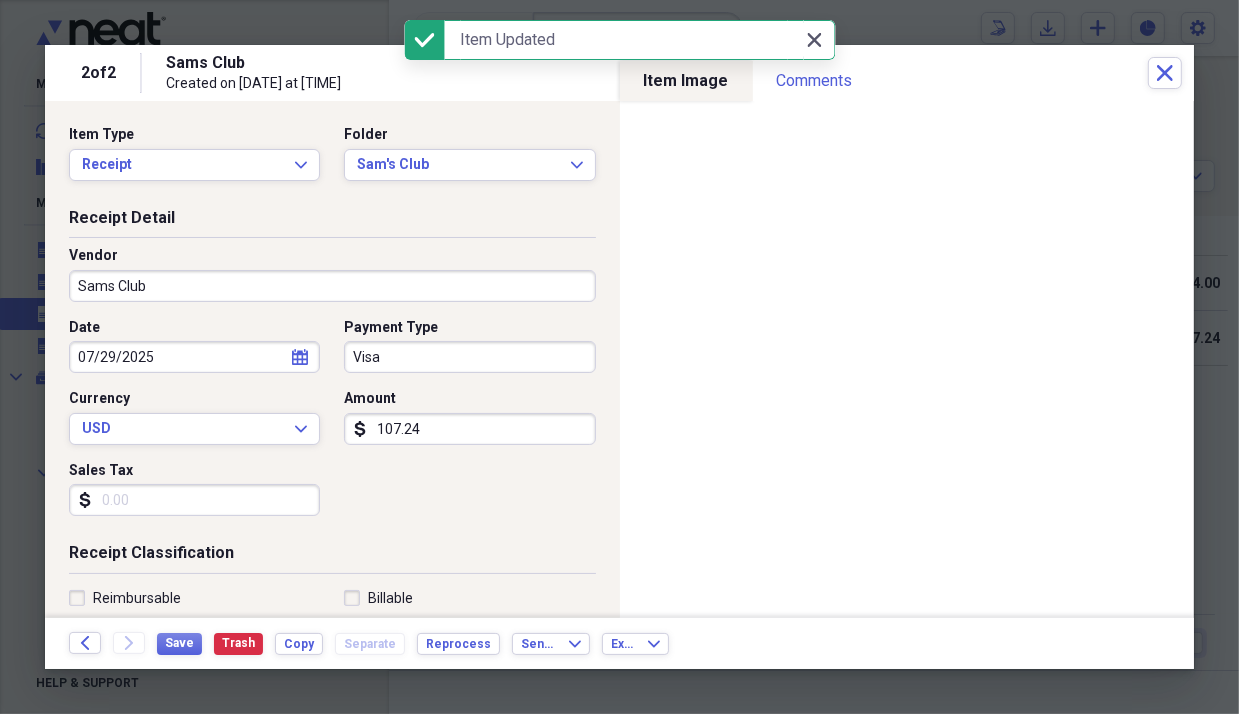 click 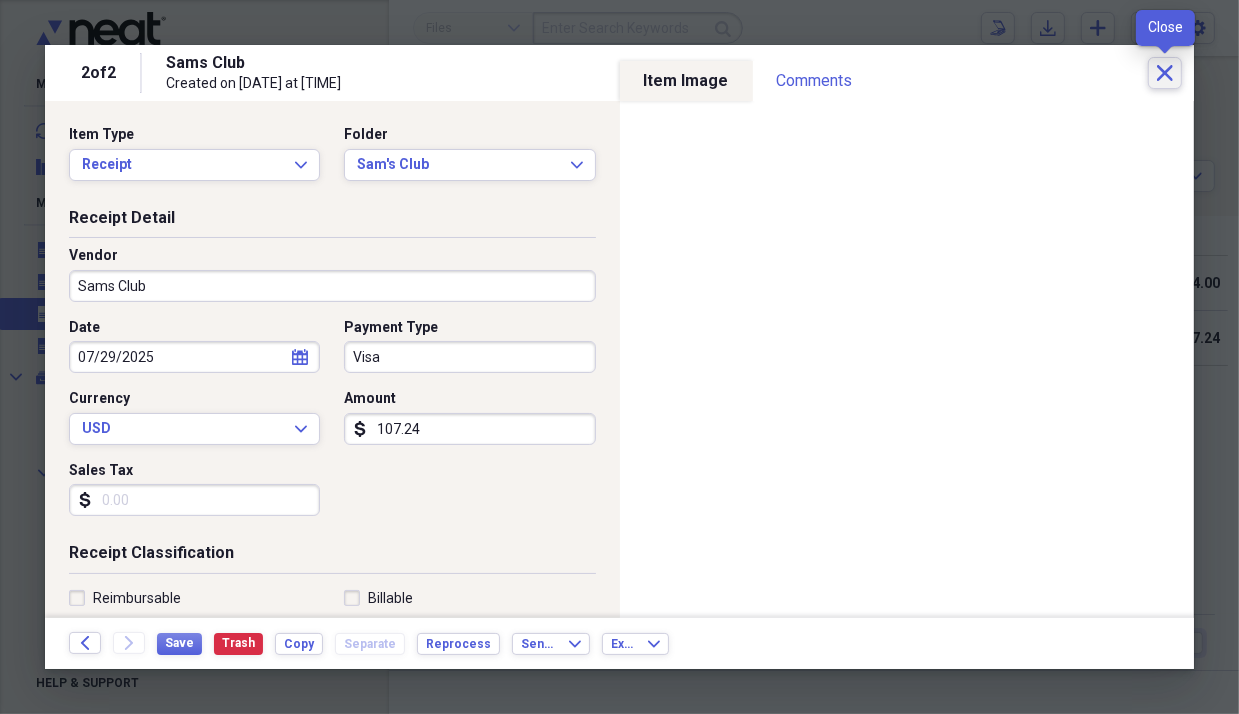 click on "Close" 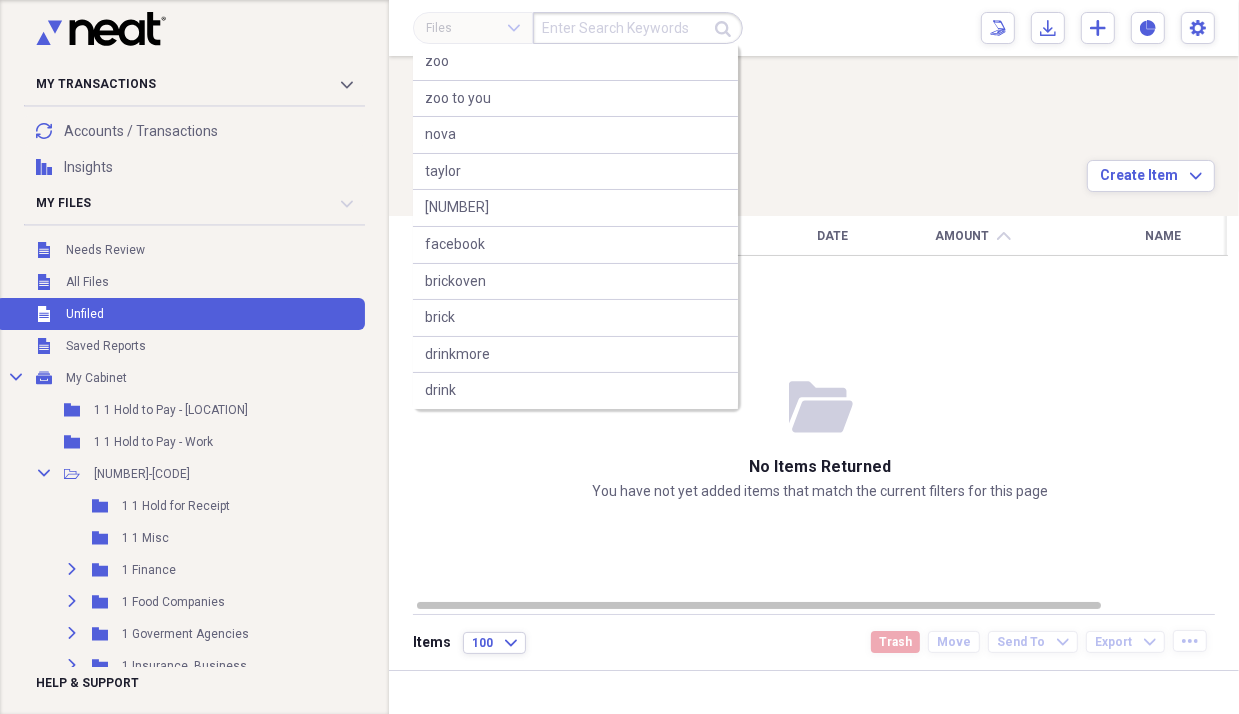 click at bounding box center [638, 28] 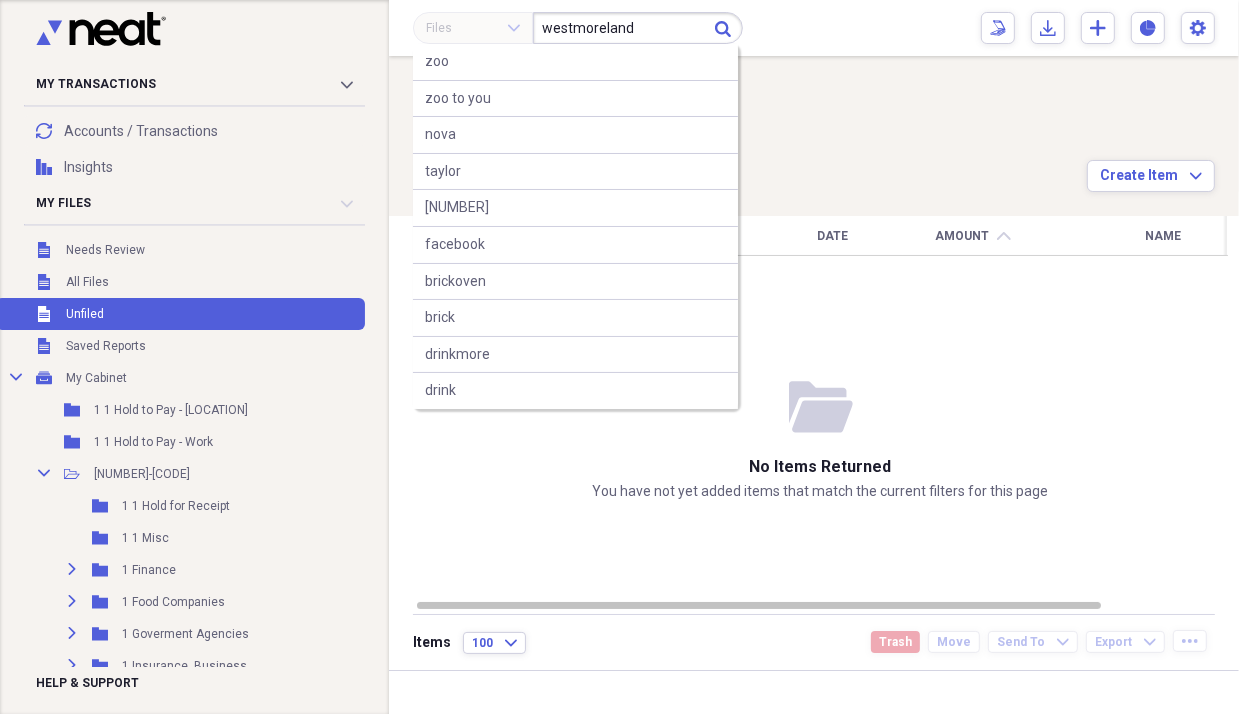 type on "westmoreland" 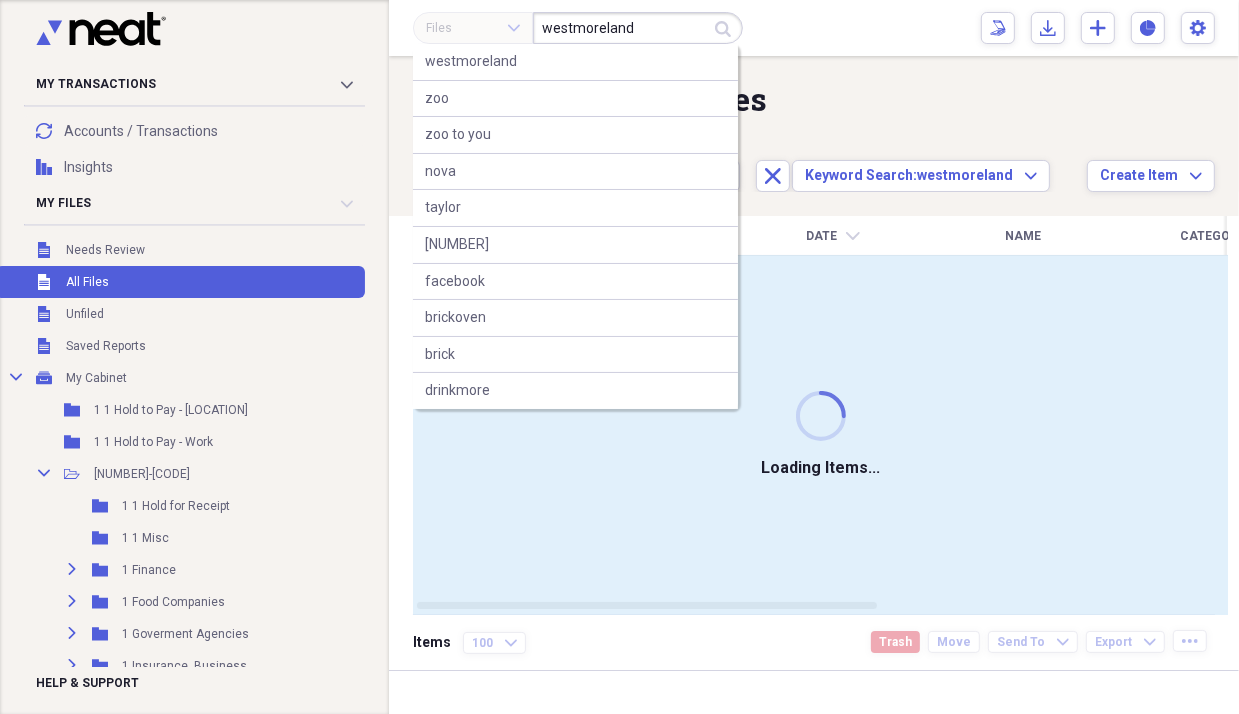 type 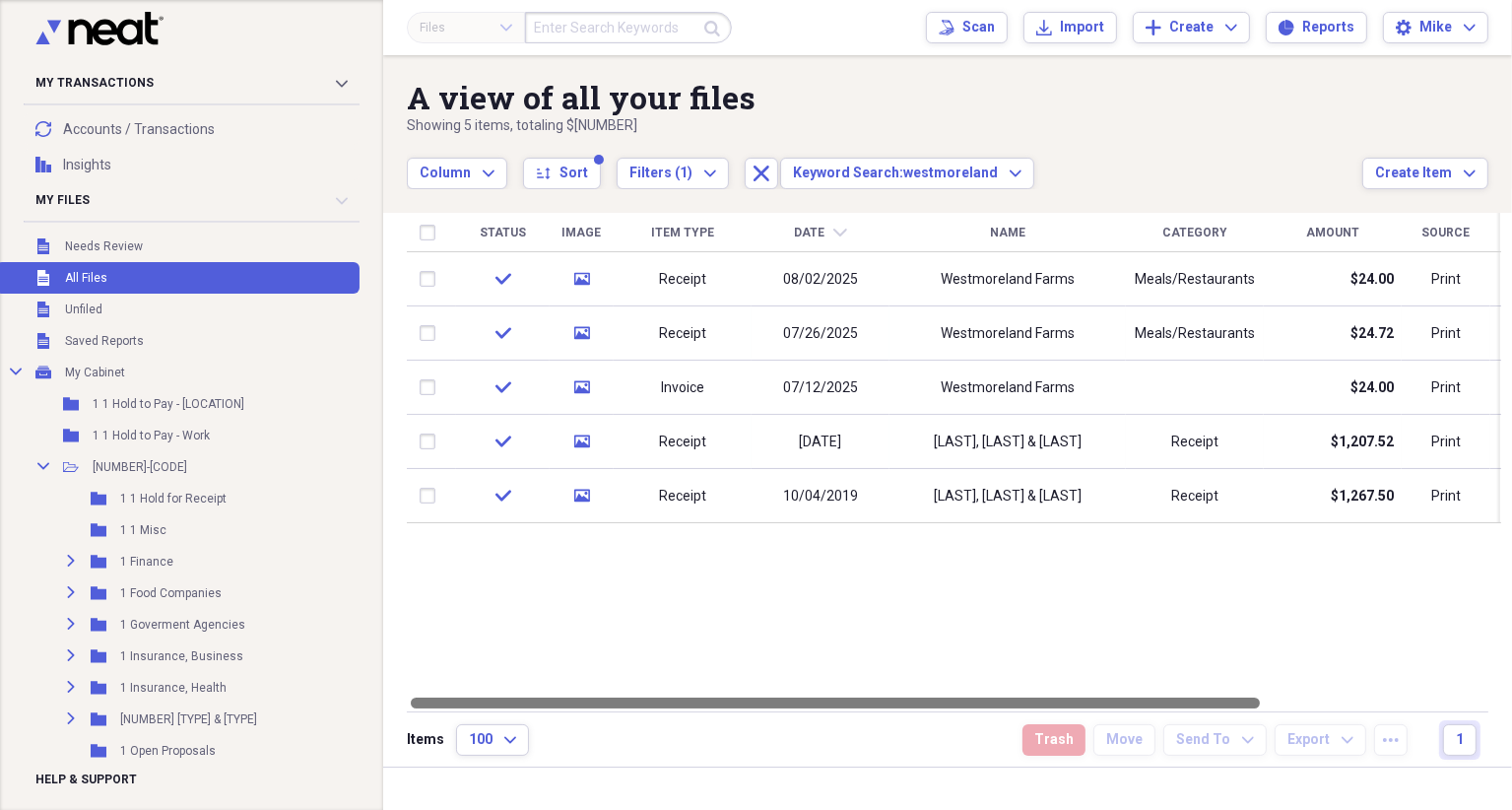 drag, startPoint x: 1181, startPoint y: 700, endPoint x: 1048, endPoint y: 665, distance: 137.52818 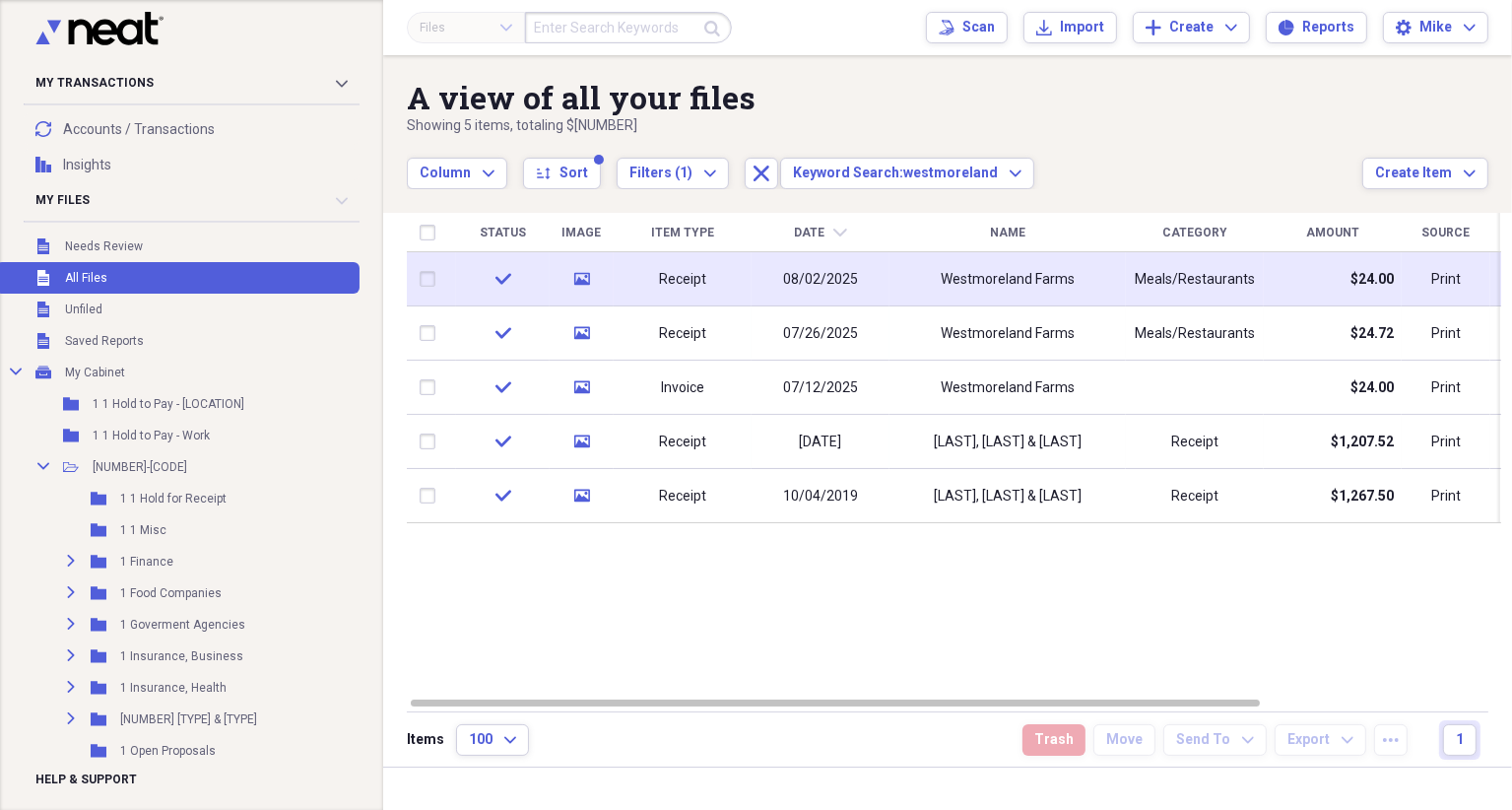 click on "08/02/2025" at bounding box center (821, 279) 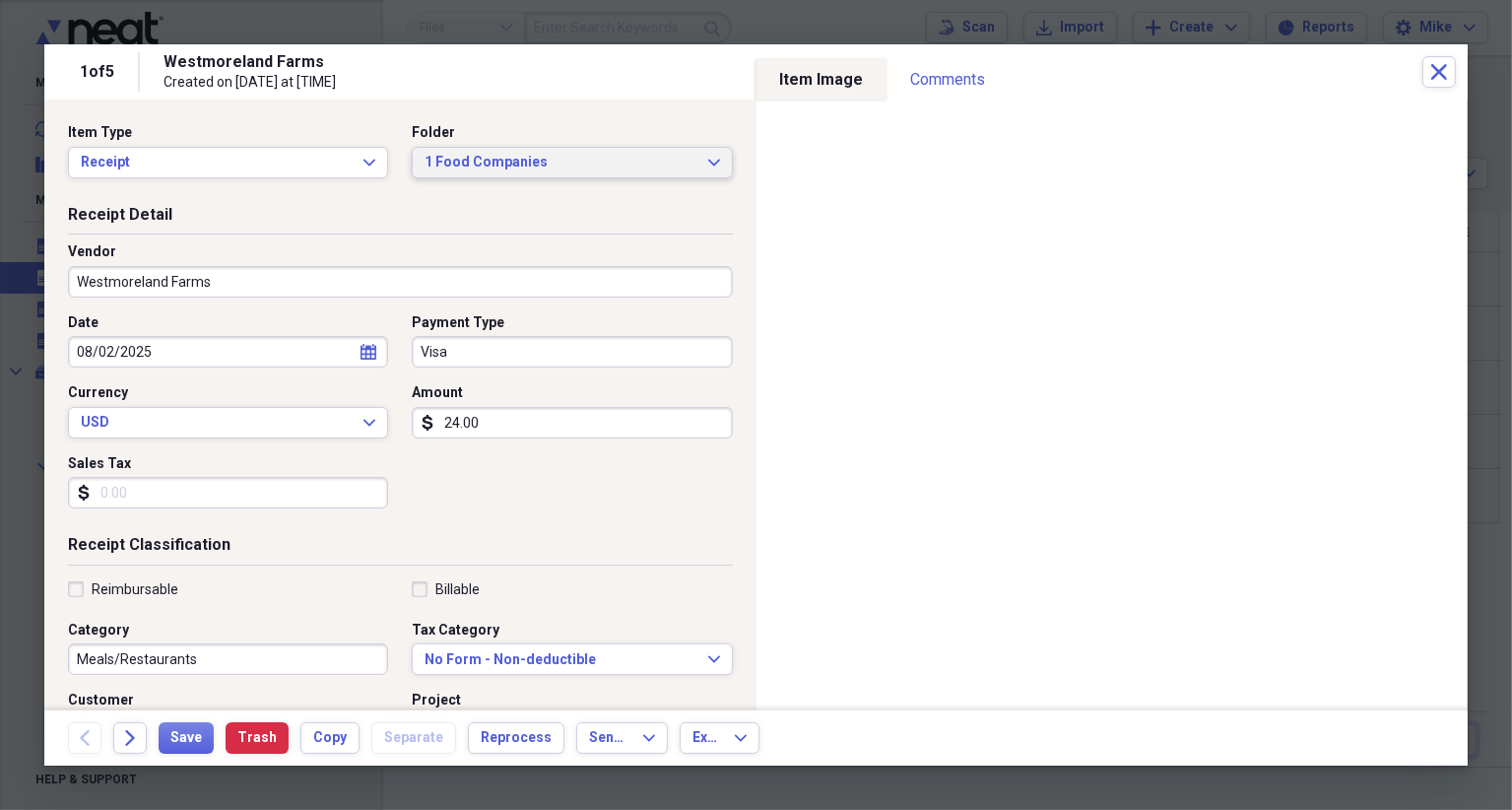 click on "1 Food Companies" at bounding box center [559, 163] 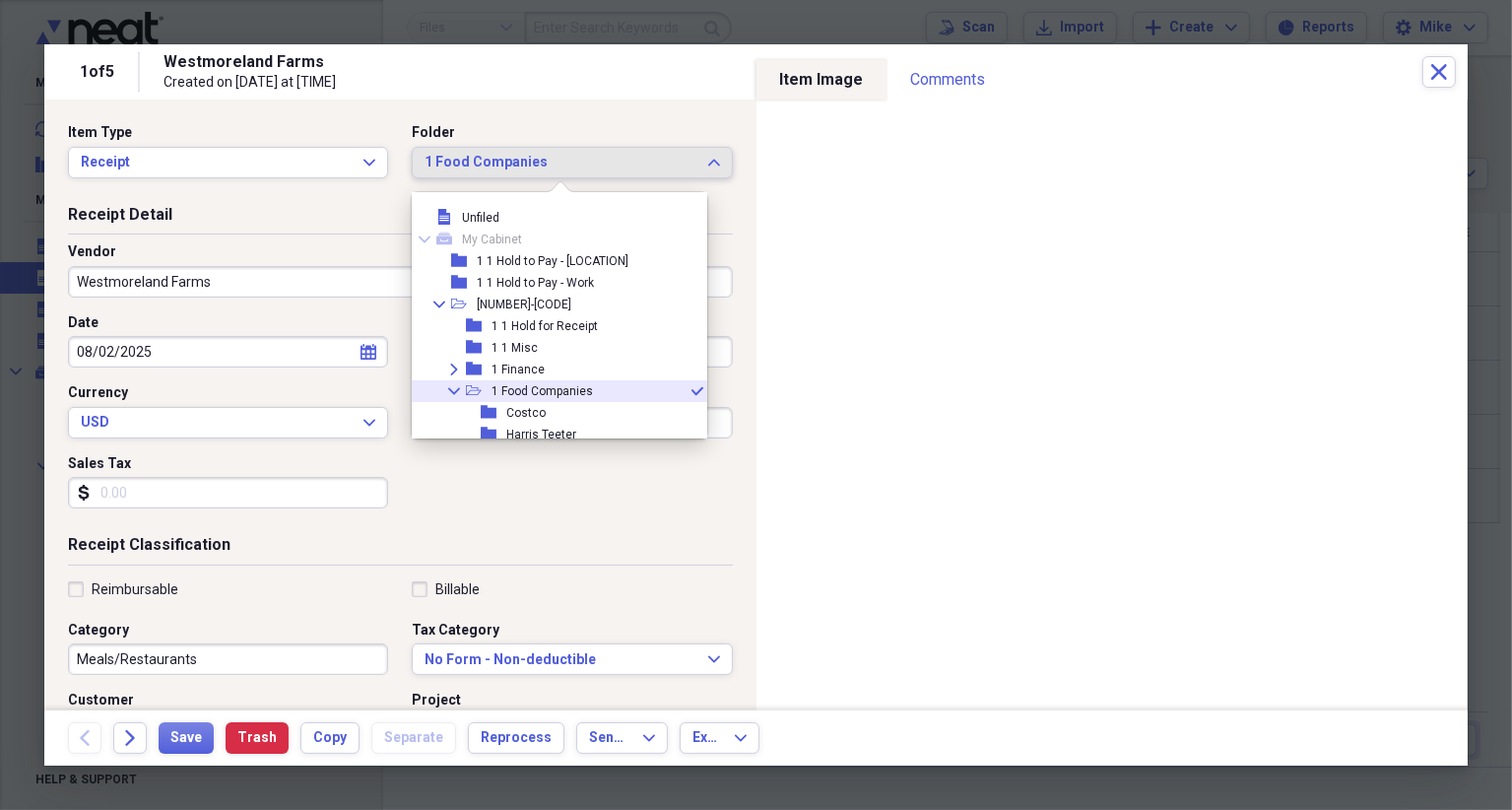 scroll, scrollTop: 75, scrollLeft: 0, axis: vertical 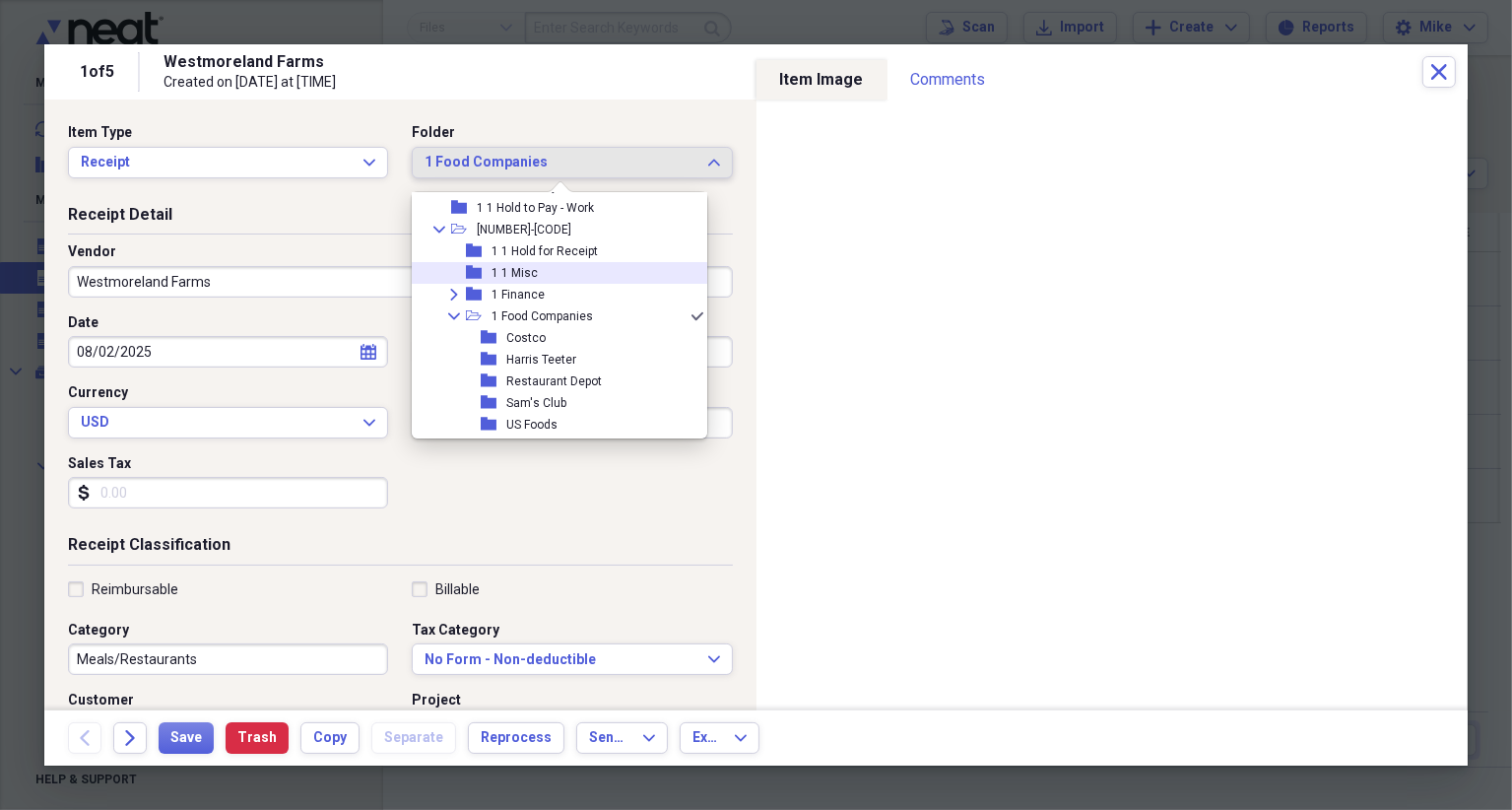 click on "1 1 Misc" at bounding box center (514, 273) 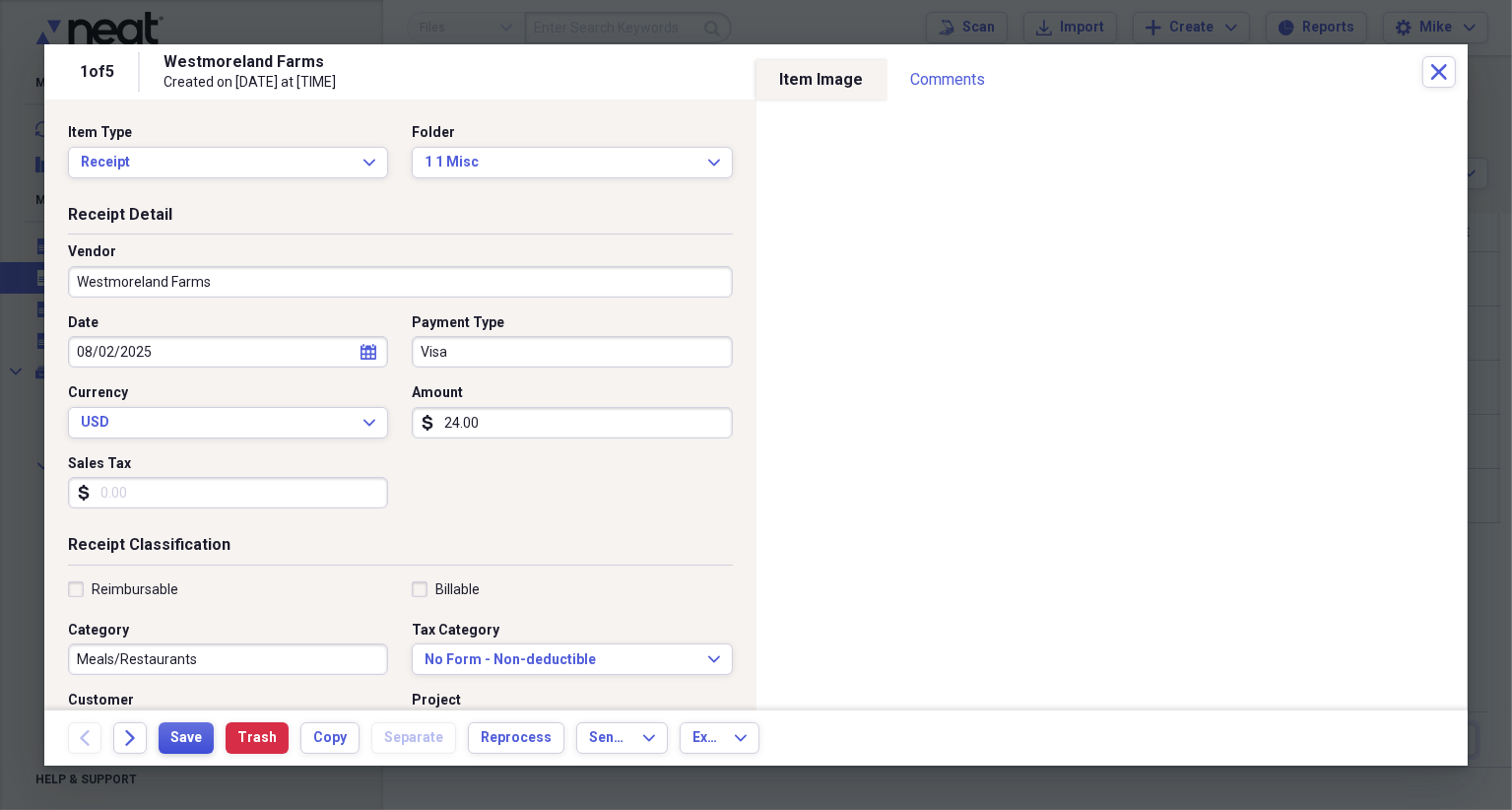 click on "Save" at bounding box center [186, 738] 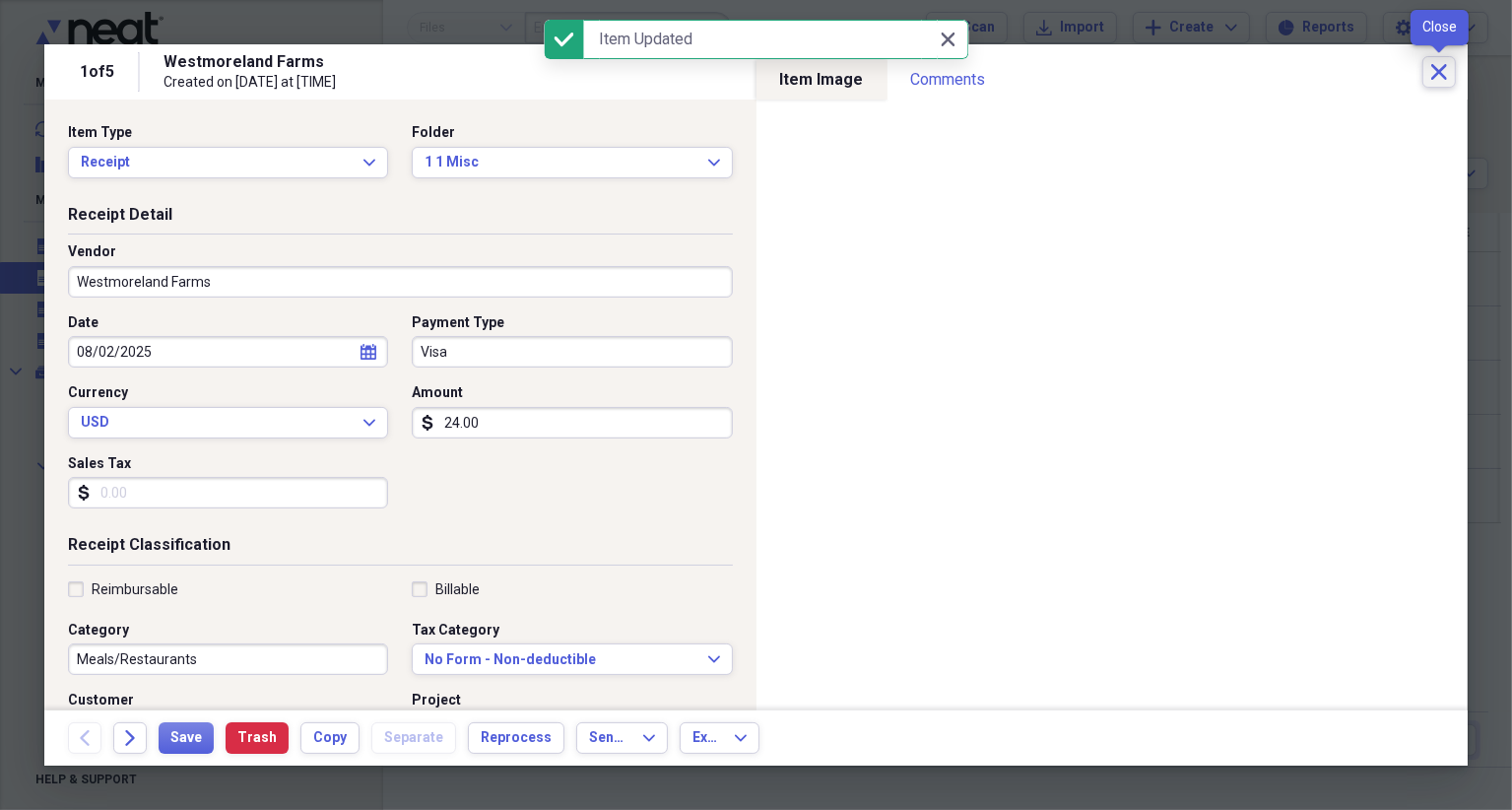 click on "Close" 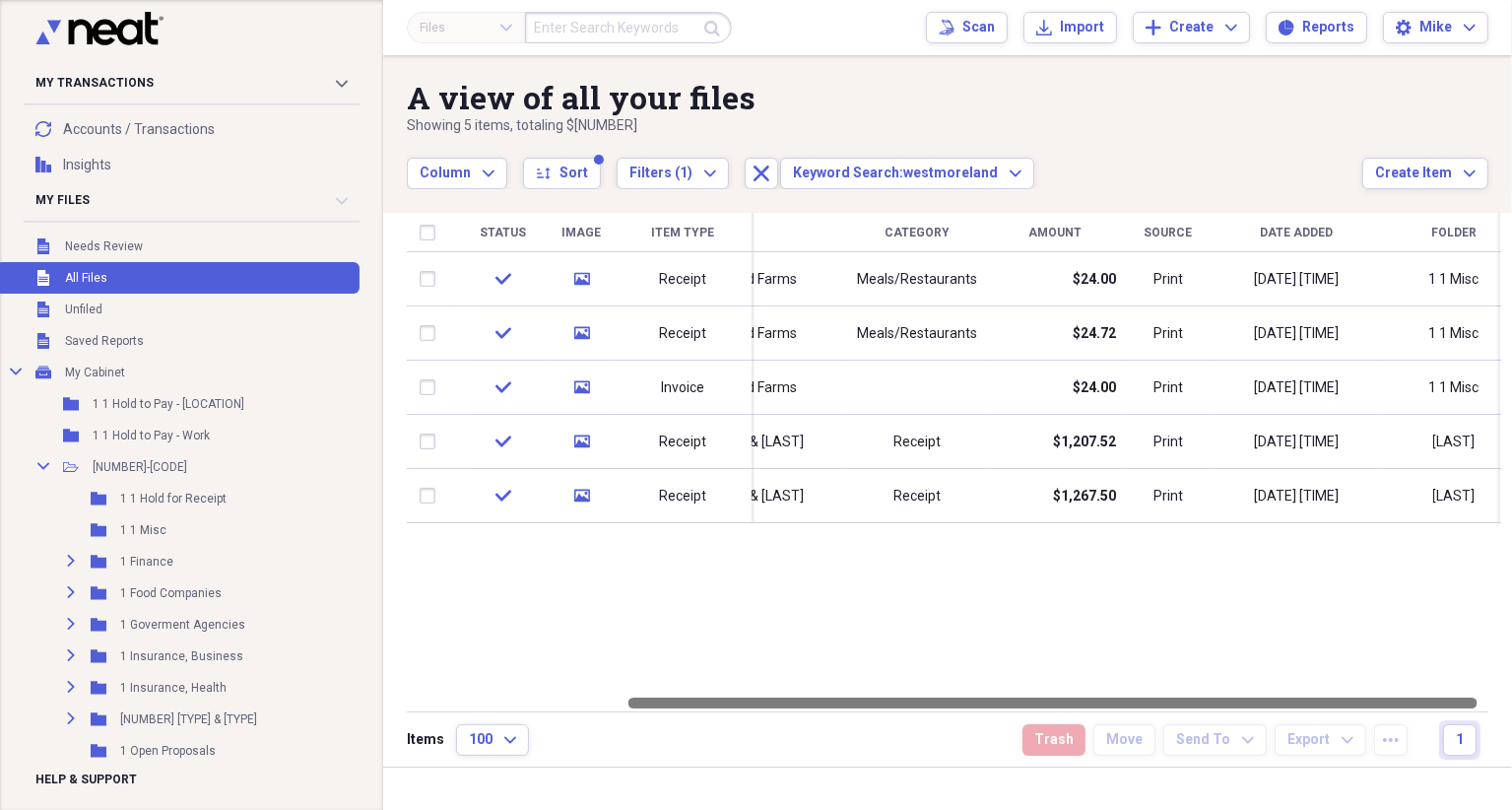 drag, startPoint x: 1169, startPoint y: 701, endPoint x: 918, endPoint y: 674, distance: 252.448 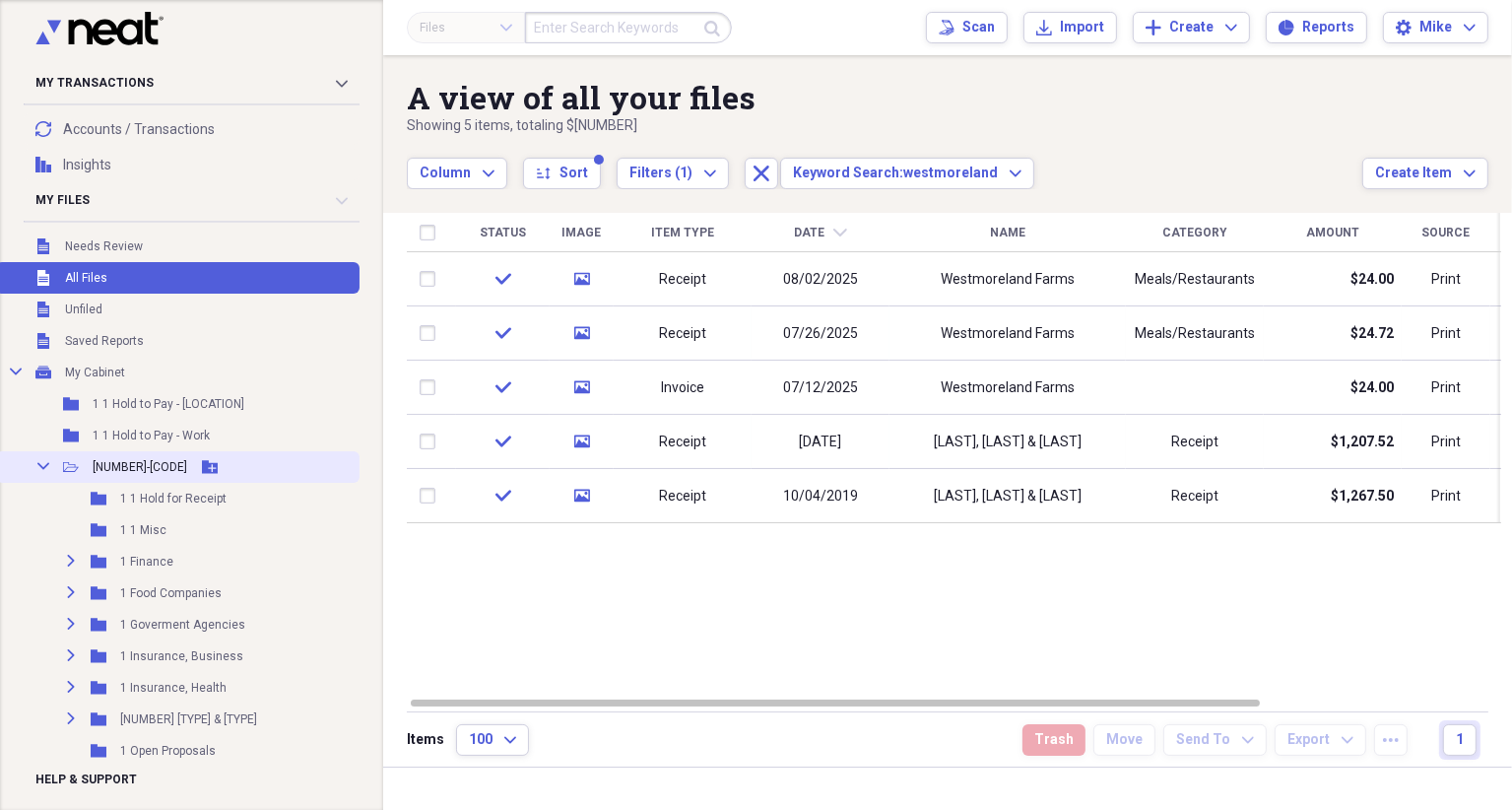 click on "Collapse" 